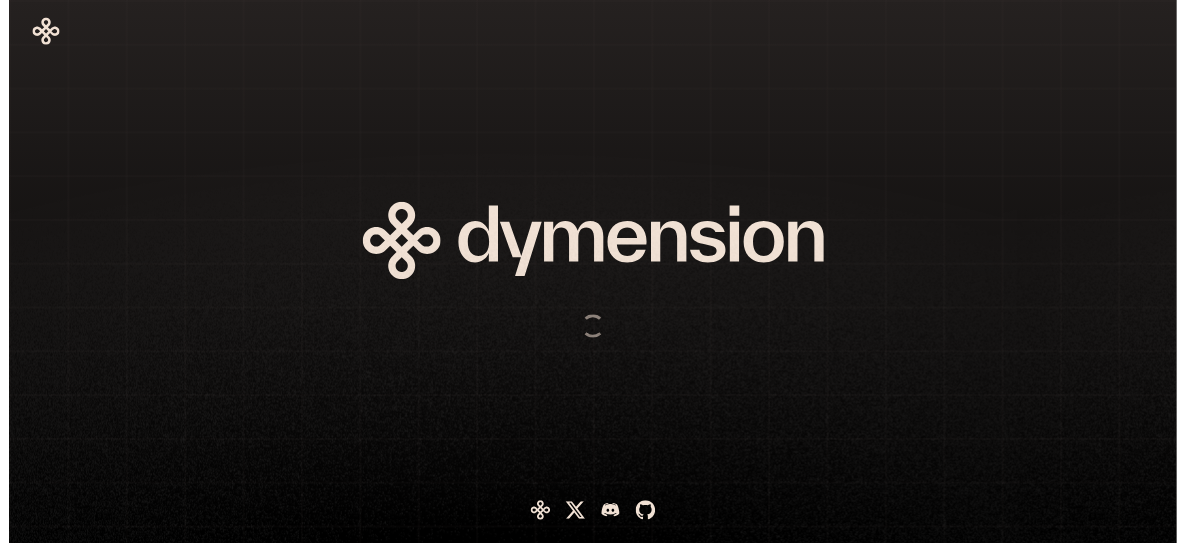 scroll, scrollTop: 0, scrollLeft: 0, axis: both 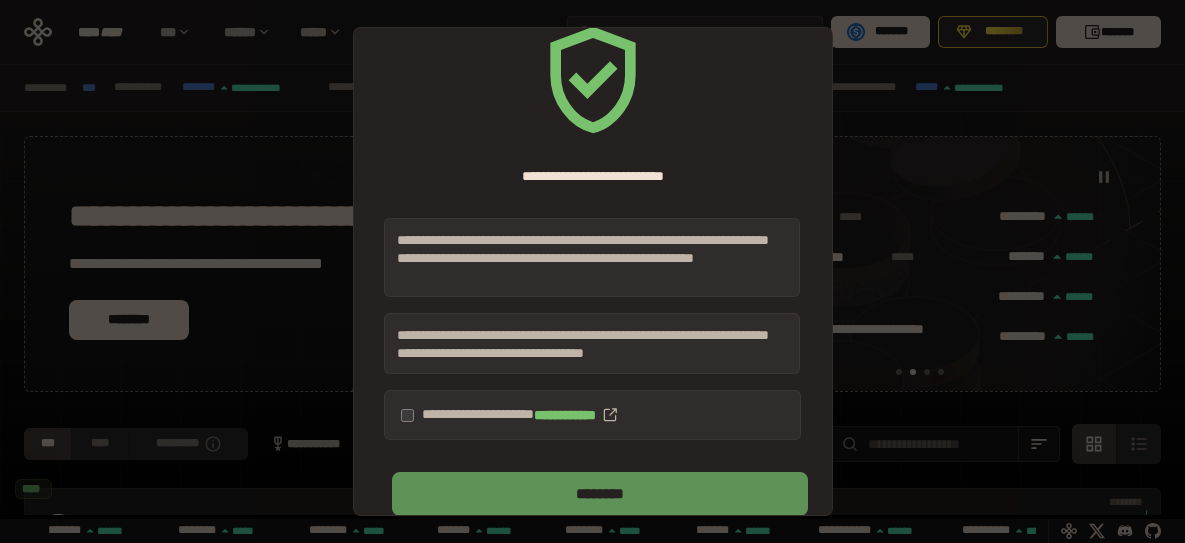 click on "********" at bounding box center [600, 494] 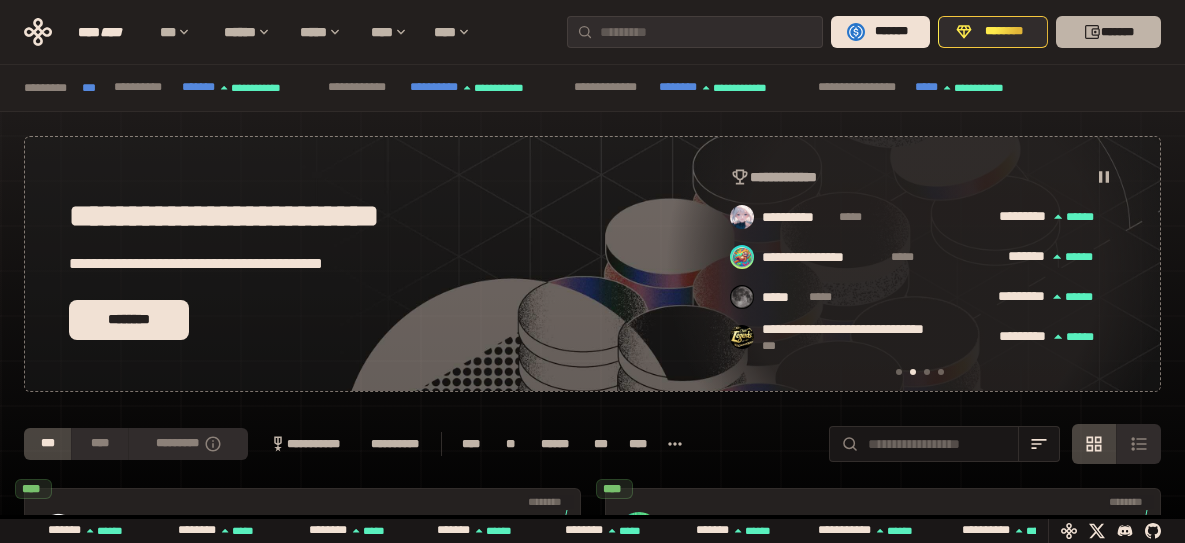 click on "*******" at bounding box center [1108, 32] 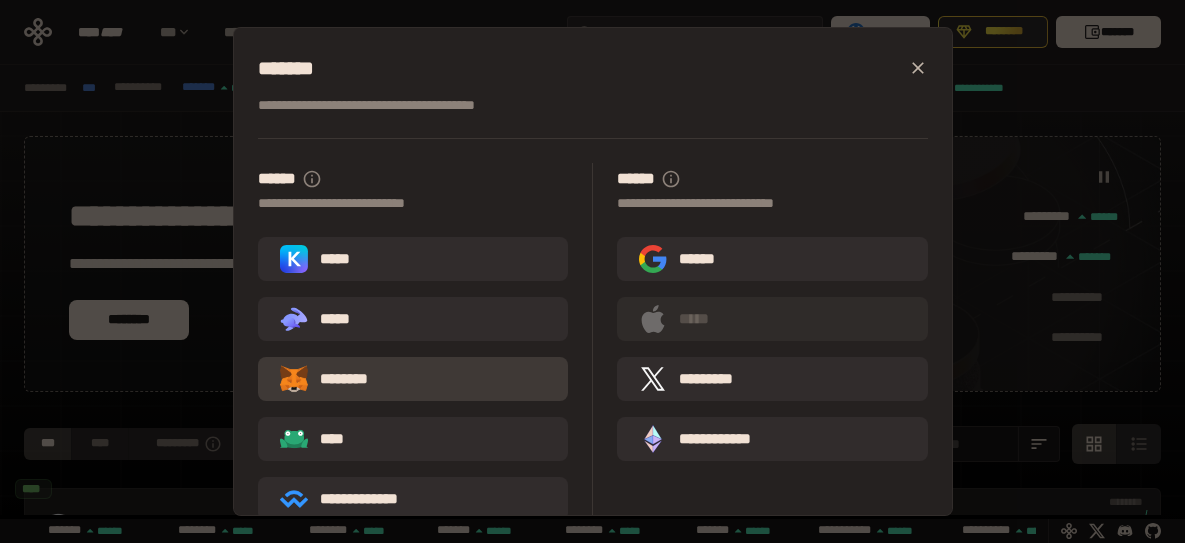 scroll, scrollTop: 0, scrollLeft: 856, axis: horizontal 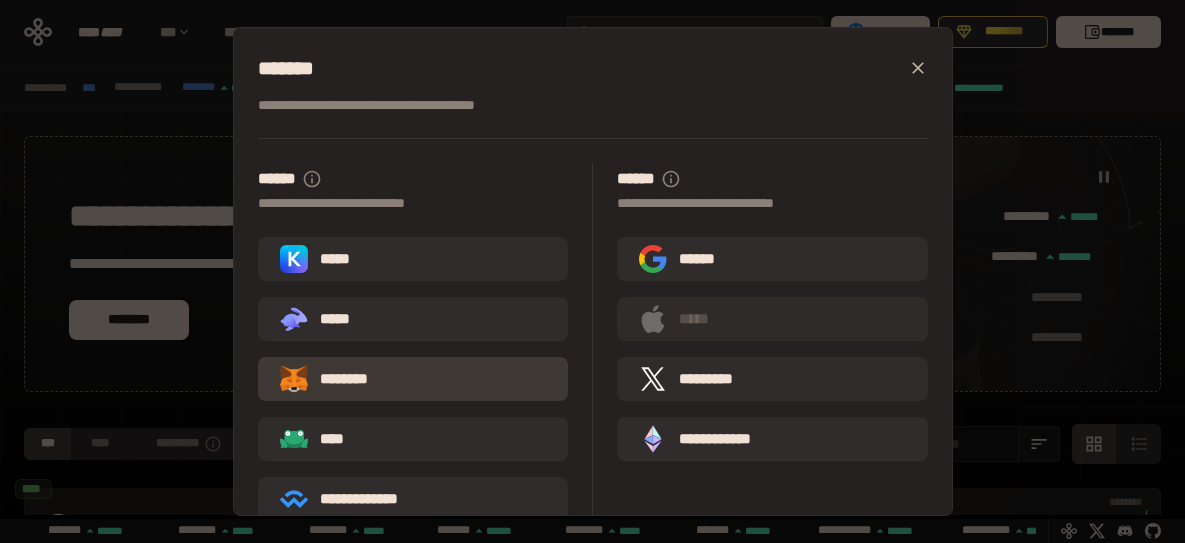 click on "********" at bounding box center (338, 379) 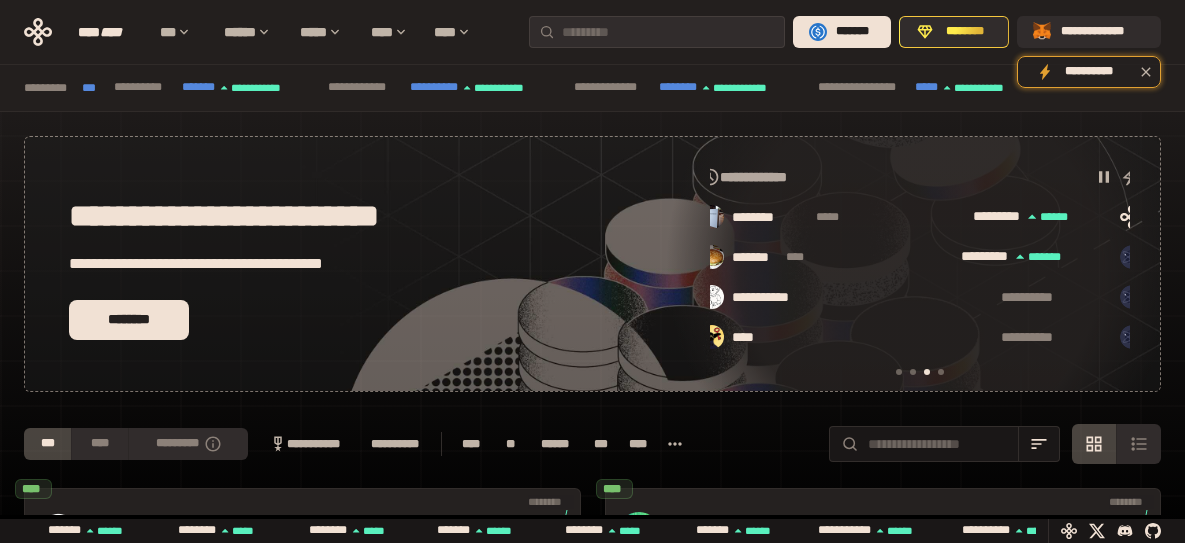 scroll, scrollTop: 0, scrollLeft: 856, axis: horizontal 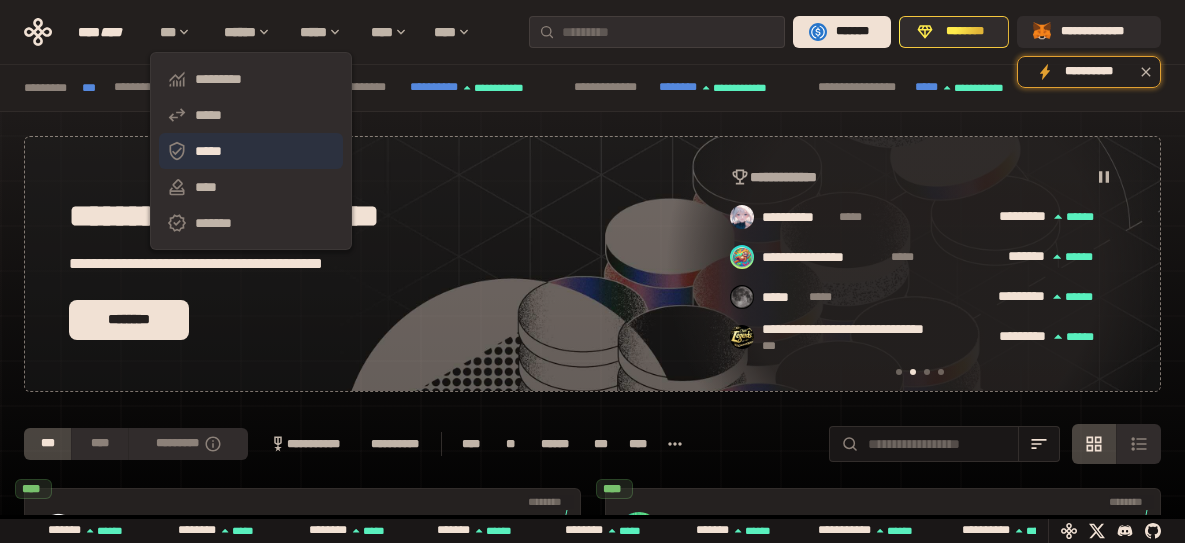 click on "*****" at bounding box center (251, 151) 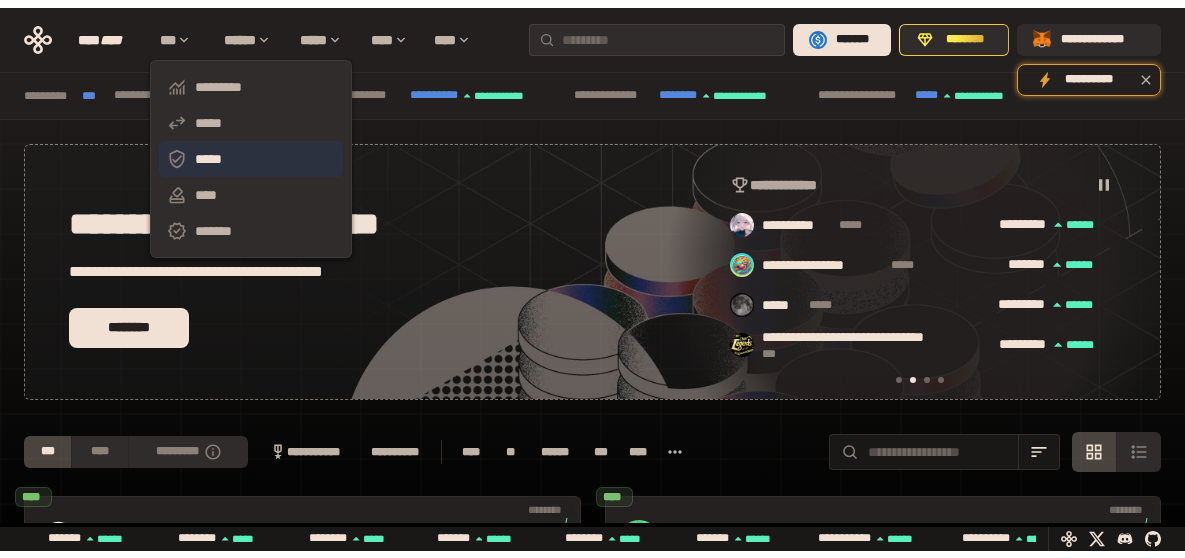 scroll, scrollTop: 0, scrollLeft: 0, axis: both 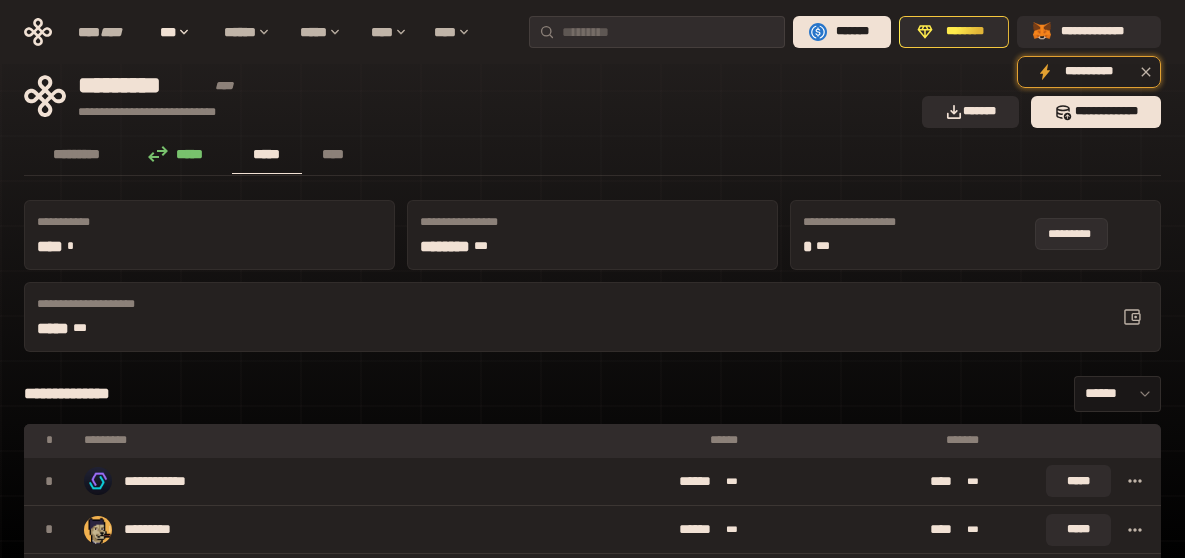 click 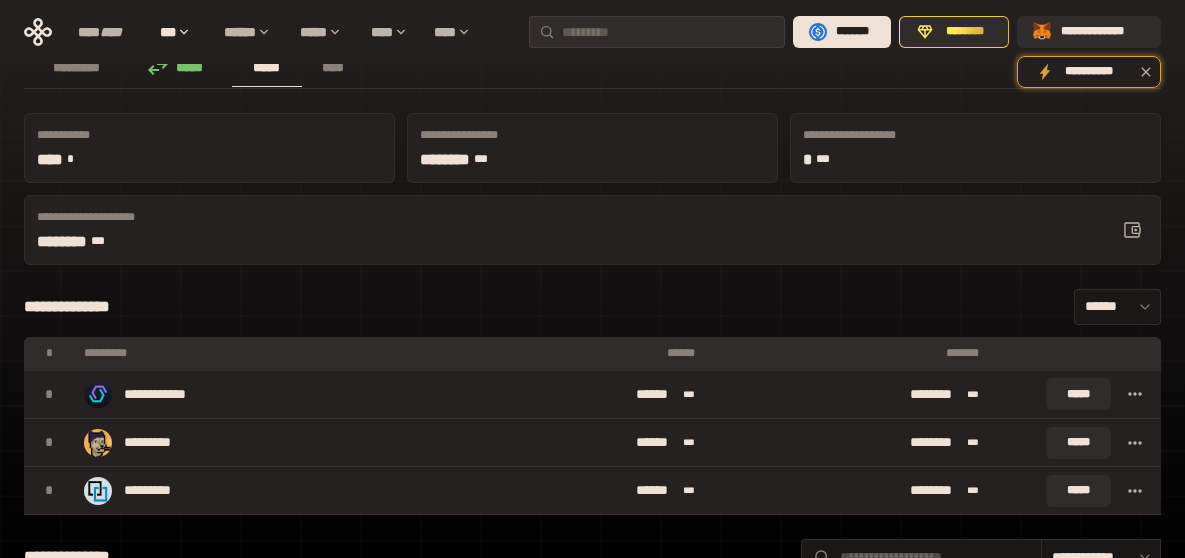 scroll, scrollTop: 0, scrollLeft: 0, axis: both 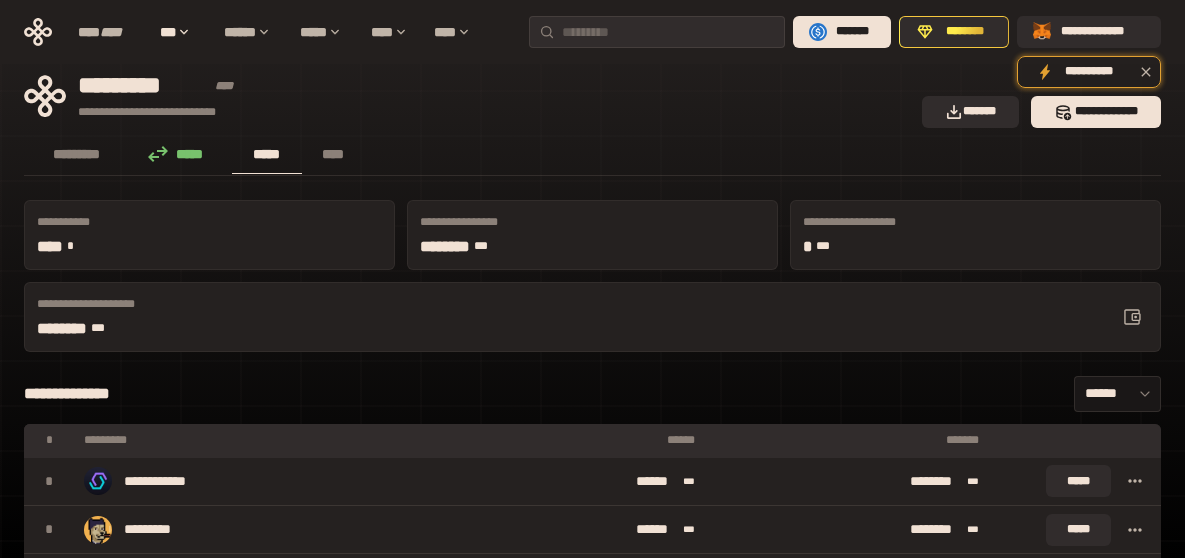 click on "**********" at bounding box center (592, 394) 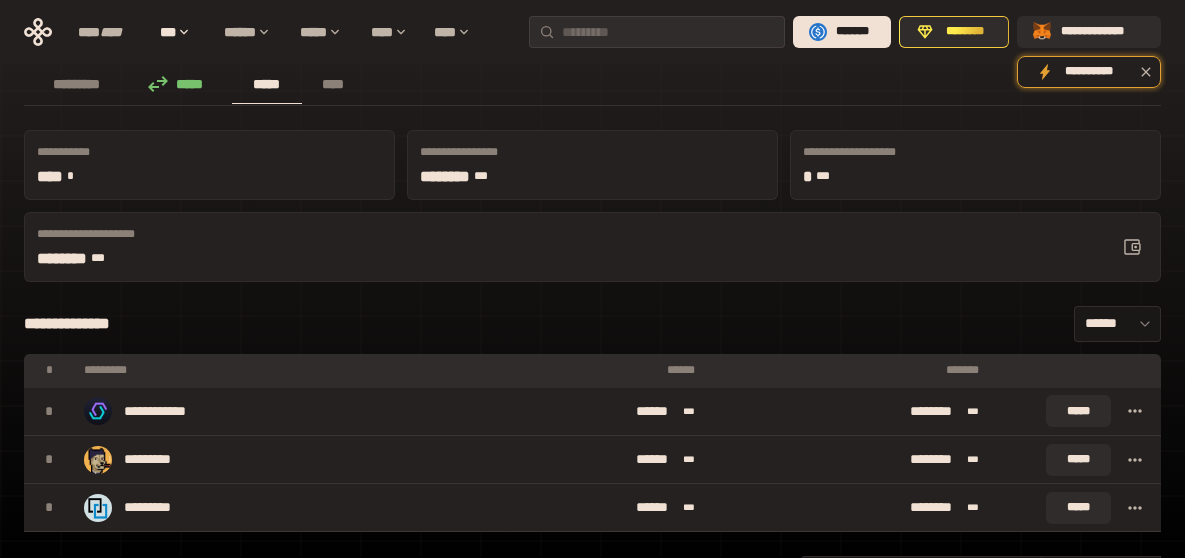 scroll, scrollTop: 100, scrollLeft: 0, axis: vertical 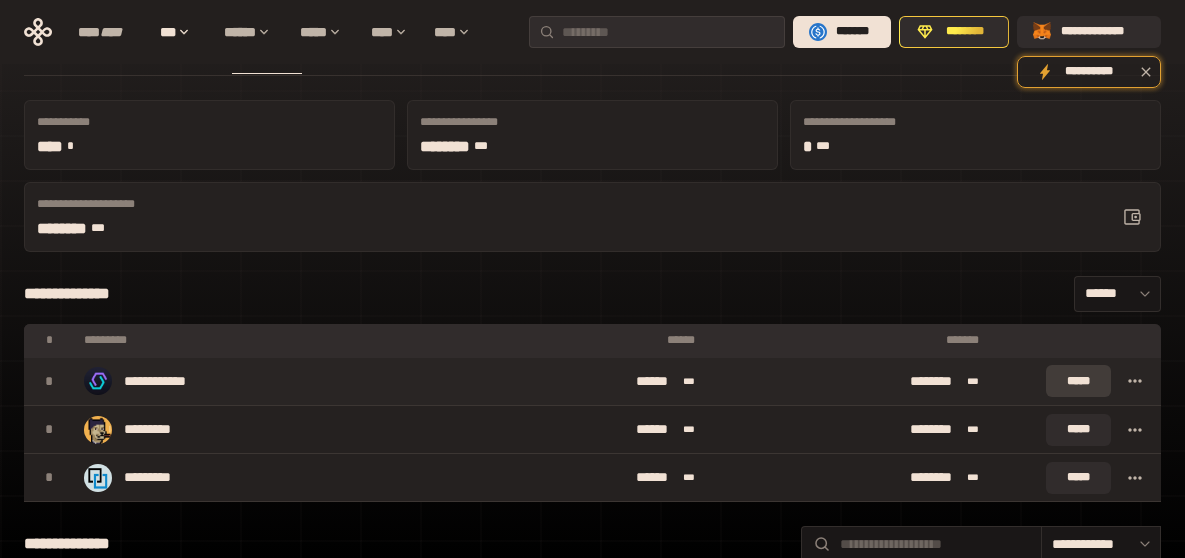 click on "*****" at bounding box center (1078, 381) 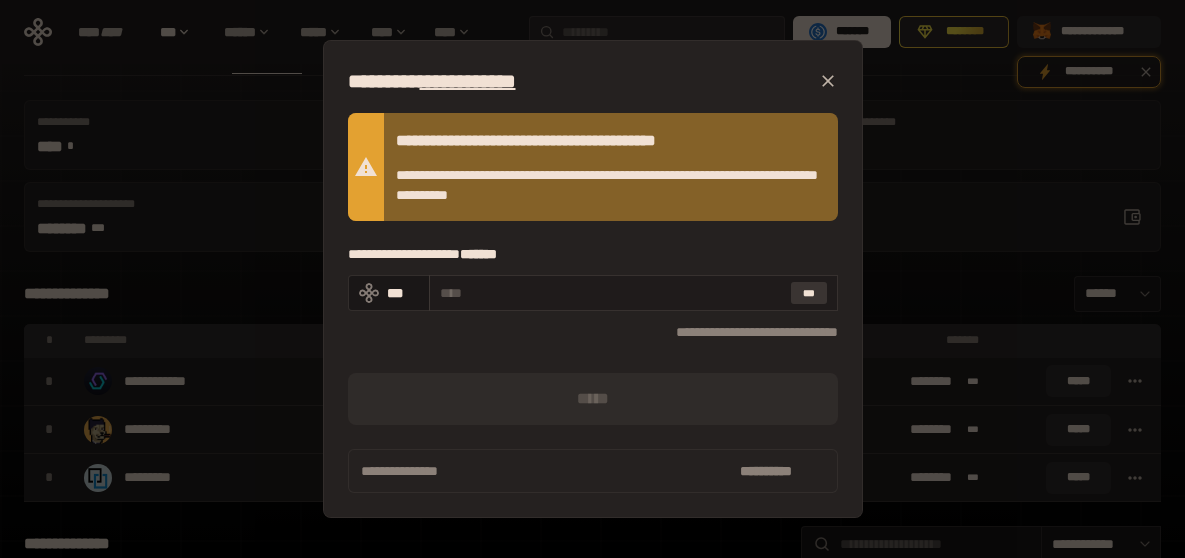 click on "***" at bounding box center [809, 293] 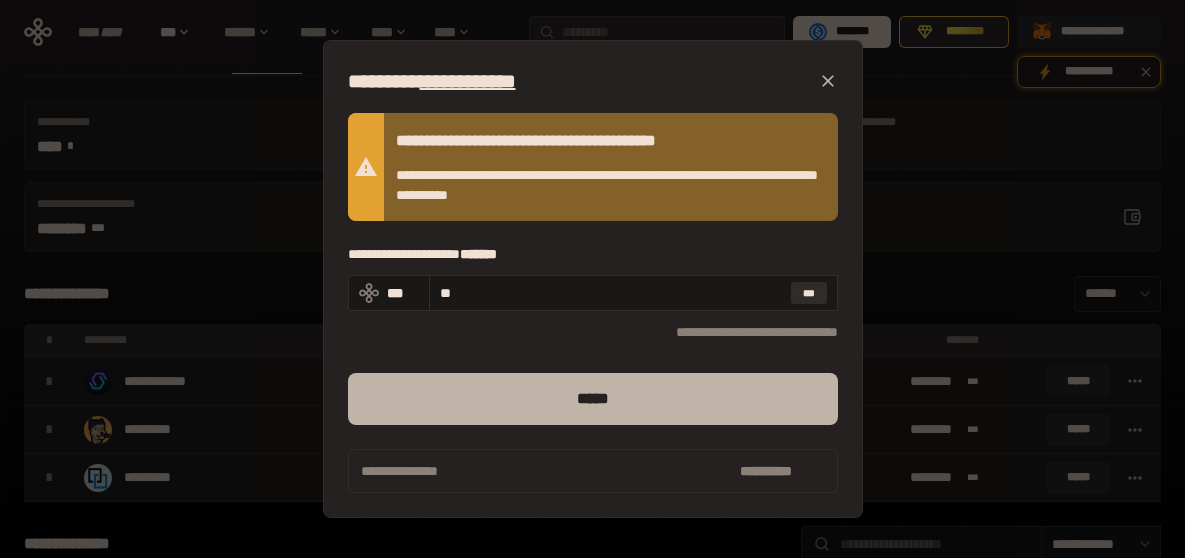 type on "**" 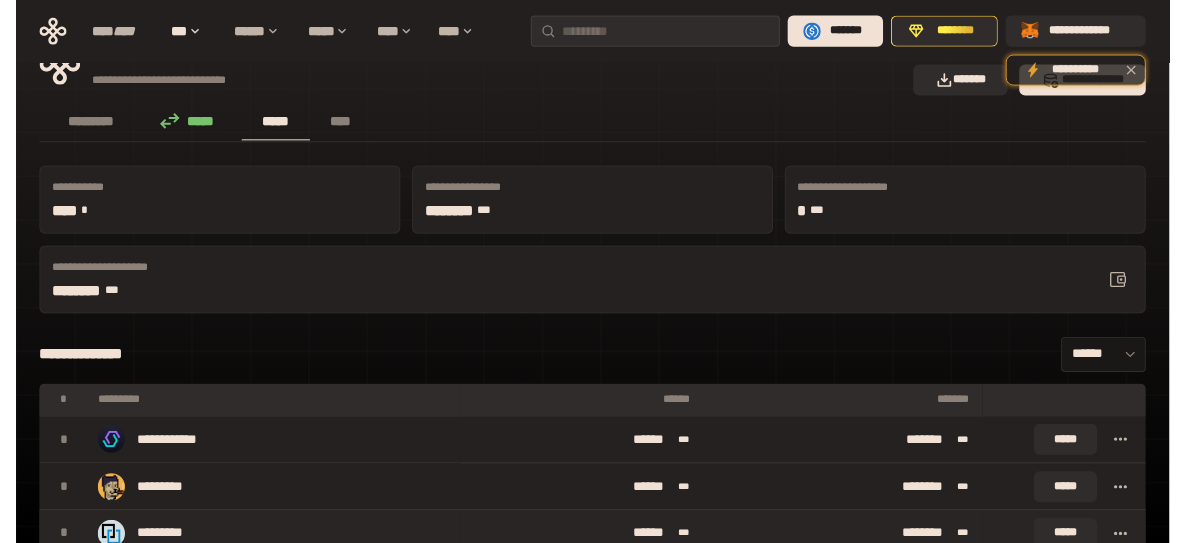 scroll, scrollTop: 0, scrollLeft: 0, axis: both 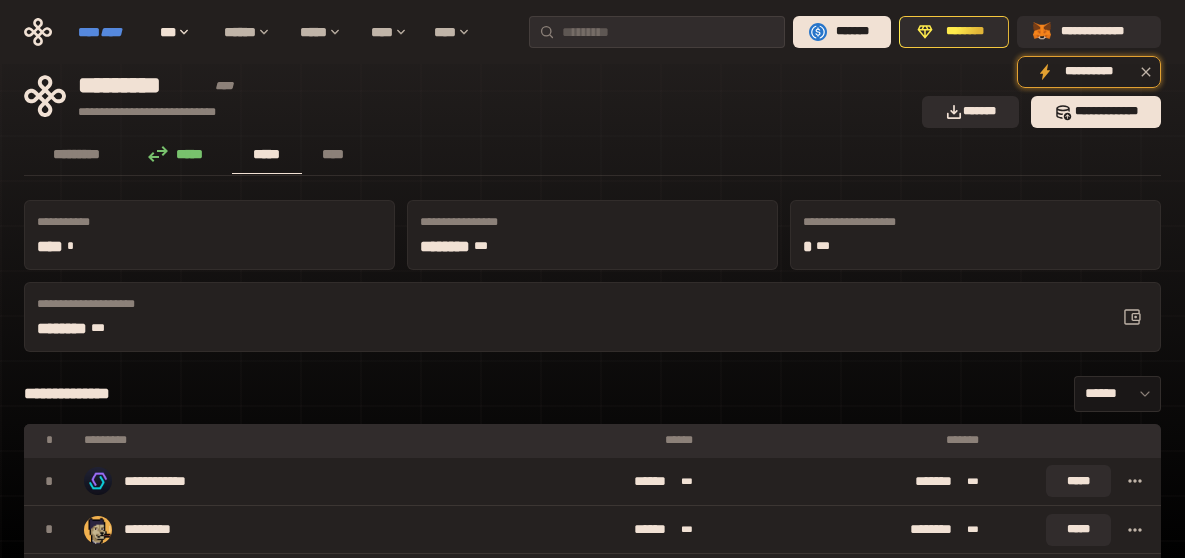 click on "****" at bounding box center [111, 32] 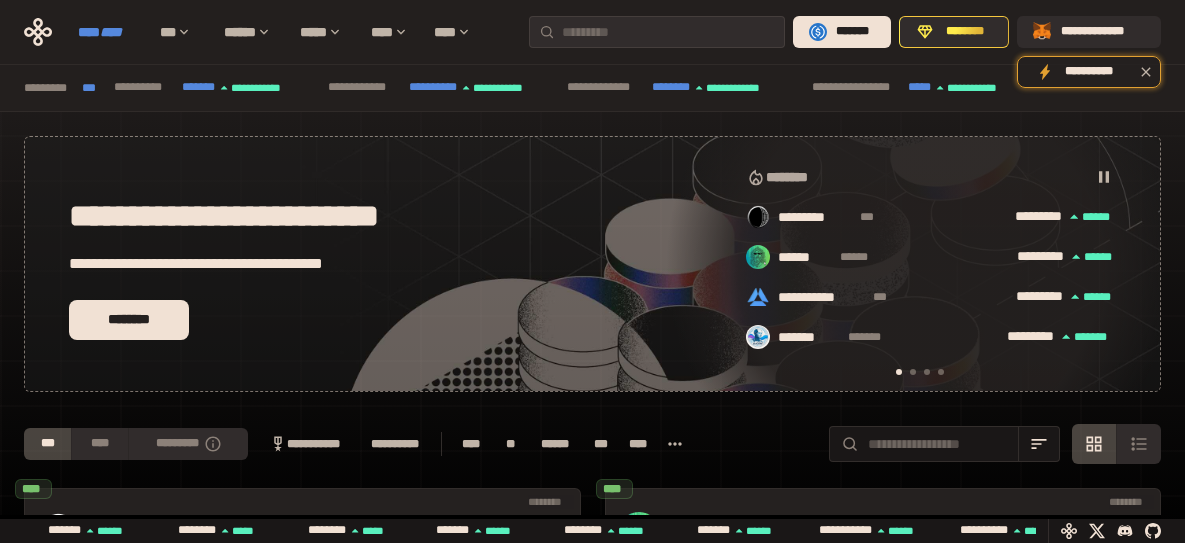 scroll, scrollTop: 0, scrollLeft: 16, axis: horizontal 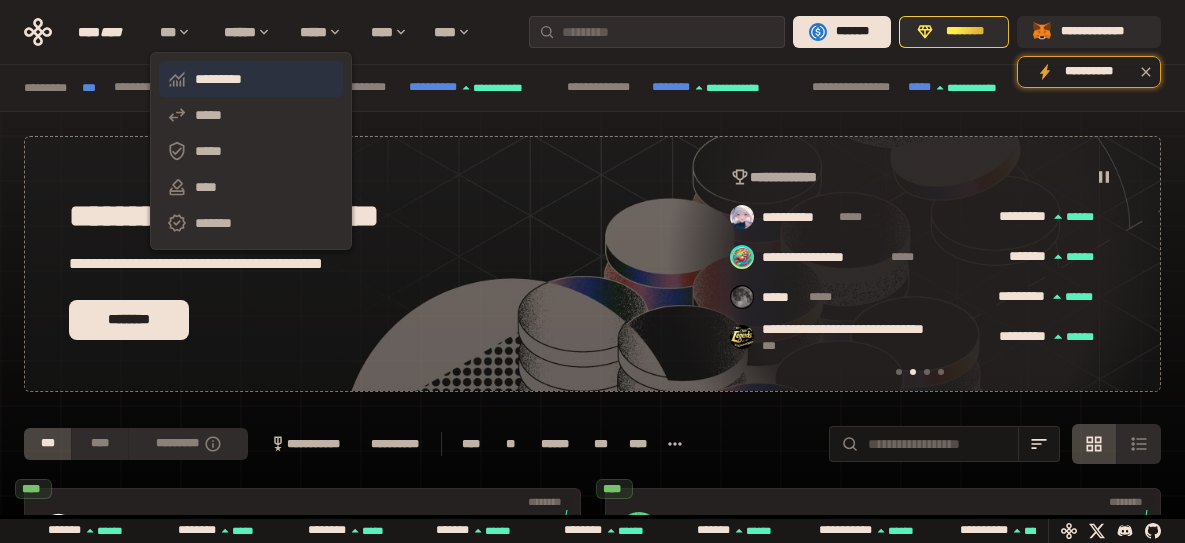 click on "*********" at bounding box center [251, 79] 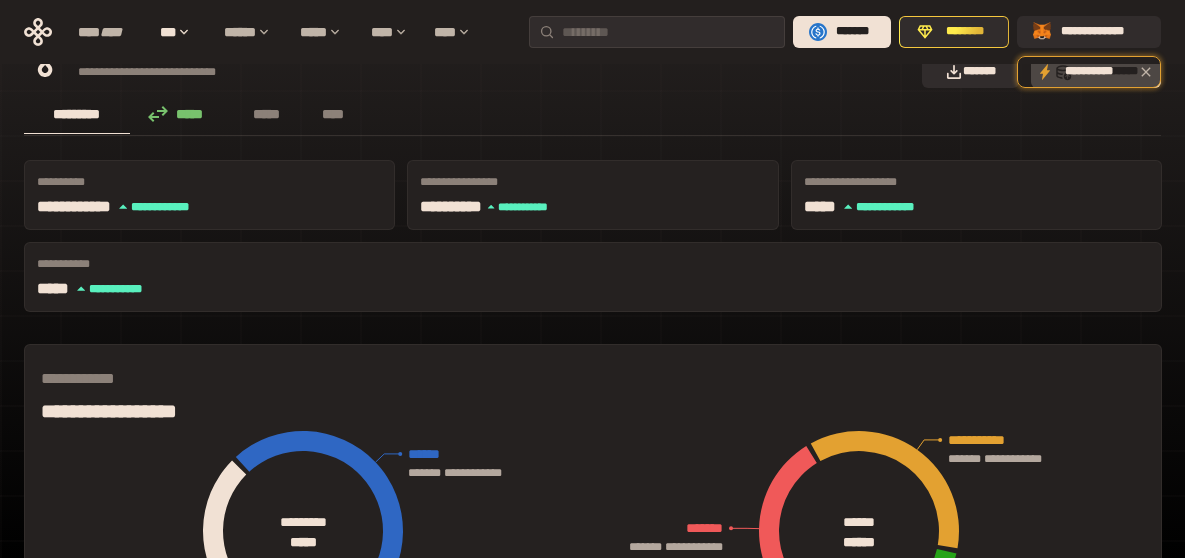 scroll, scrollTop: 0, scrollLeft: 0, axis: both 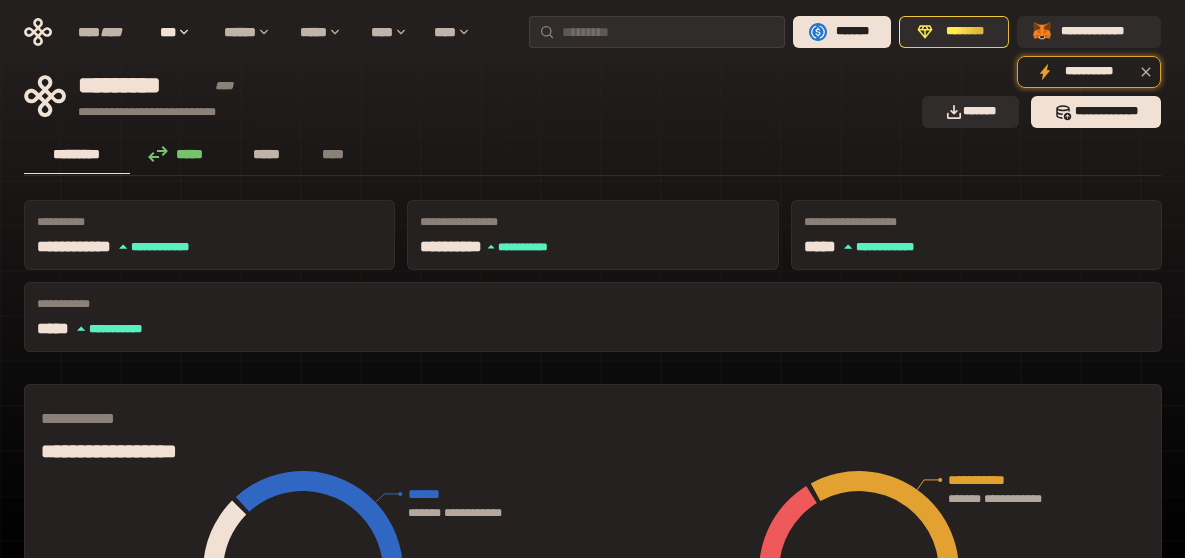 click on "*****" at bounding box center [267, 154] 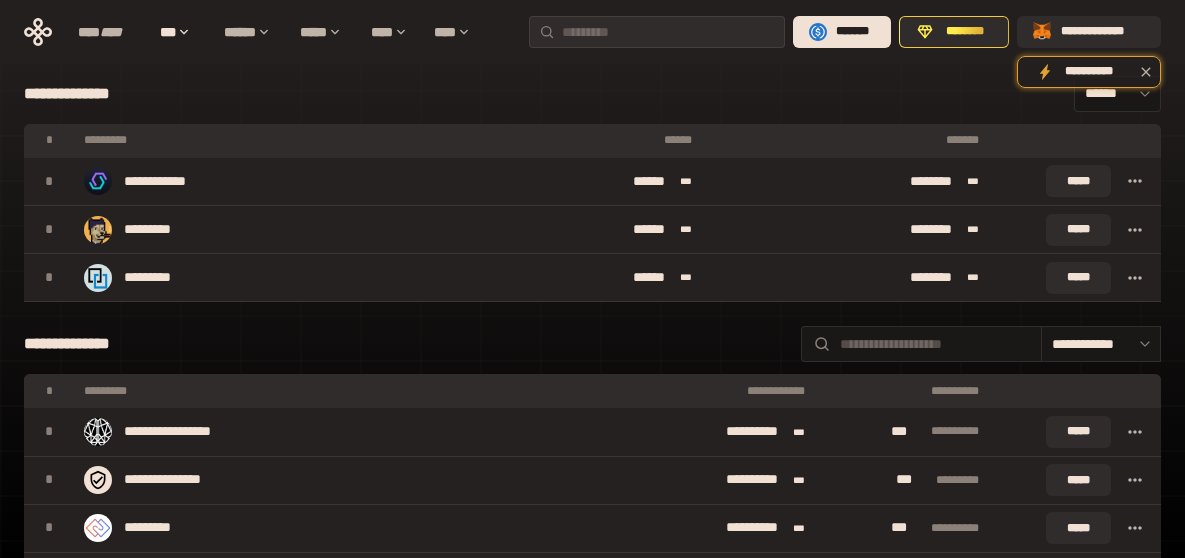 scroll, scrollTop: 0, scrollLeft: 0, axis: both 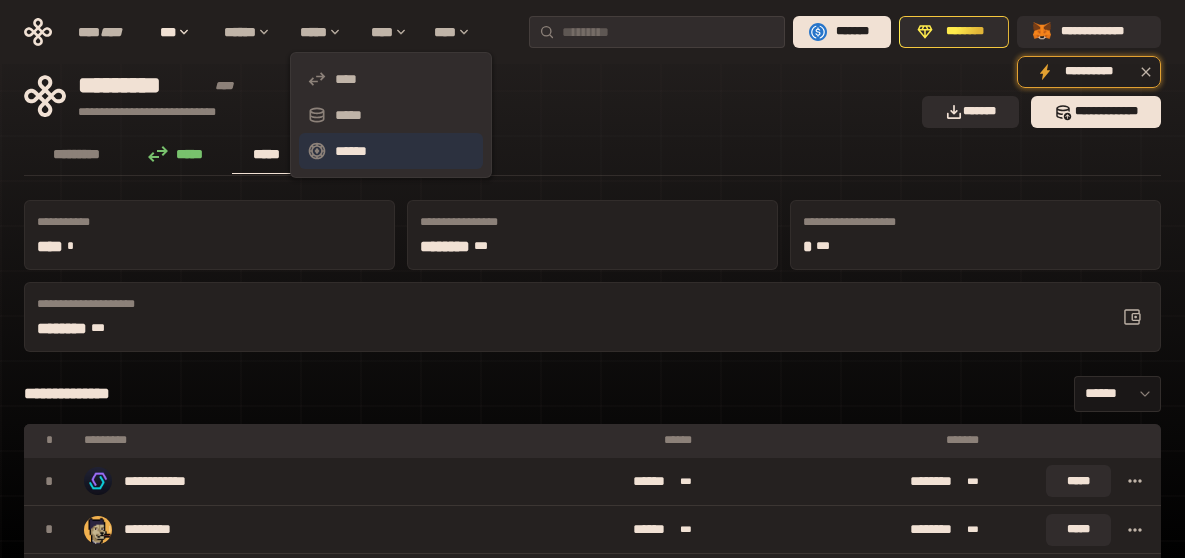 click on "******" at bounding box center [391, 151] 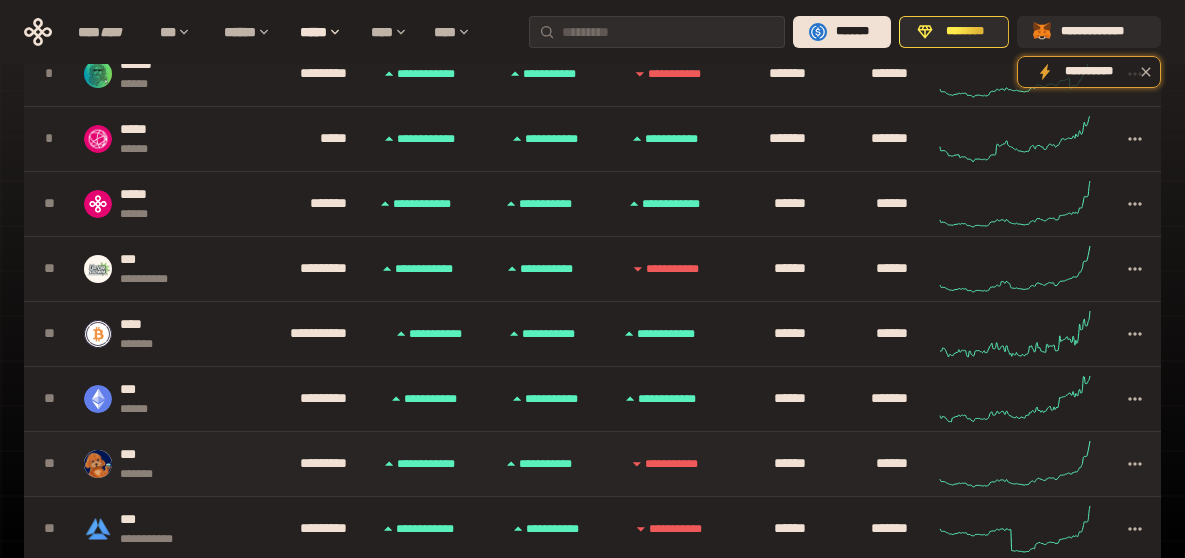 scroll, scrollTop: 900, scrollLeft: 0, axis: vertical 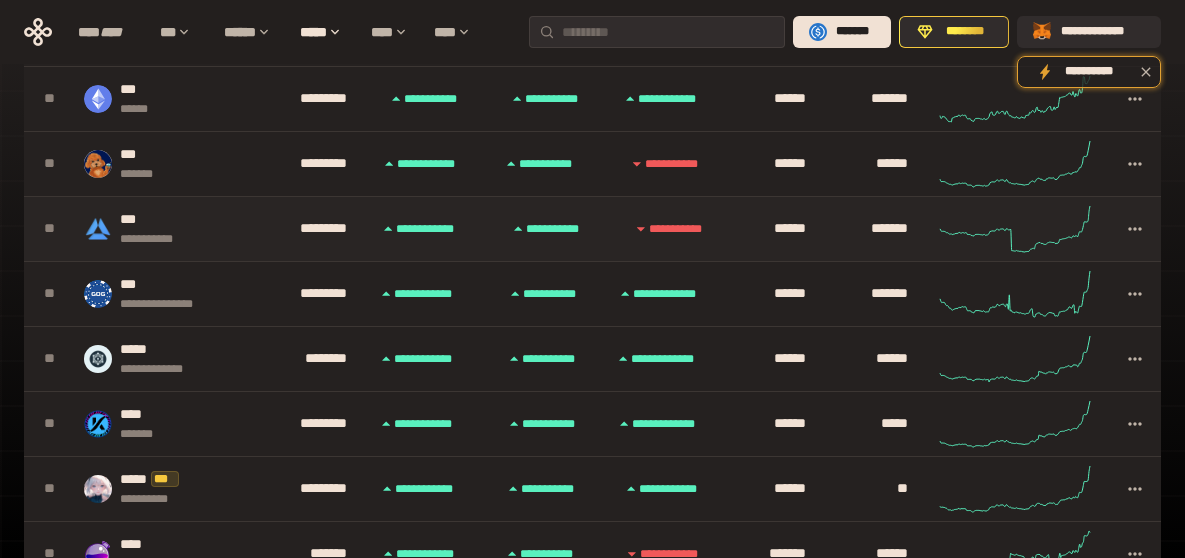 click at bounding box center (98, 229) 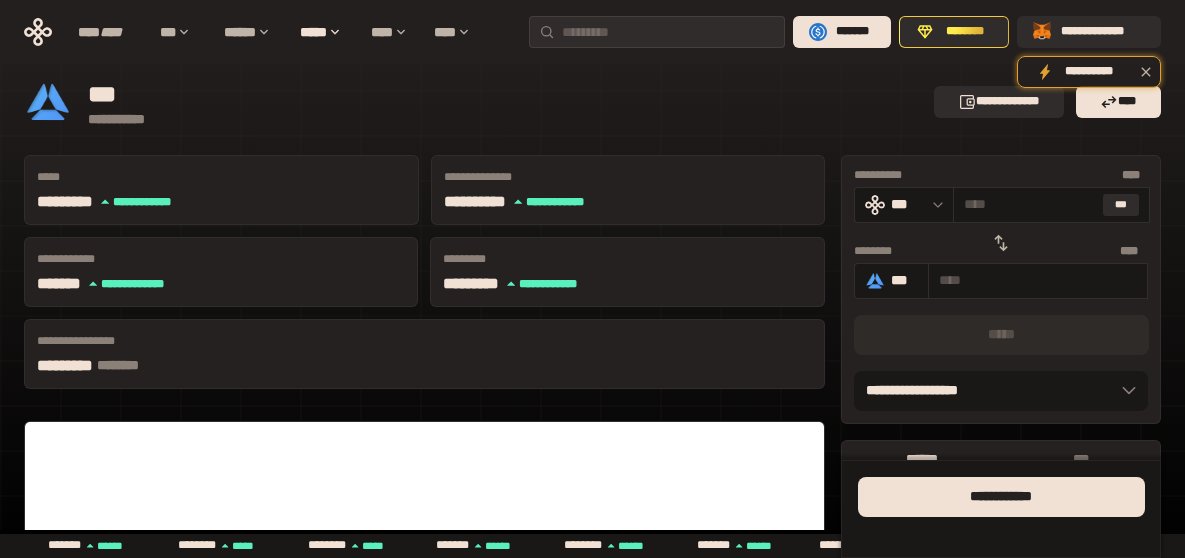 scroll, scrollTop: 0, scrollLeft: 0, axis: both 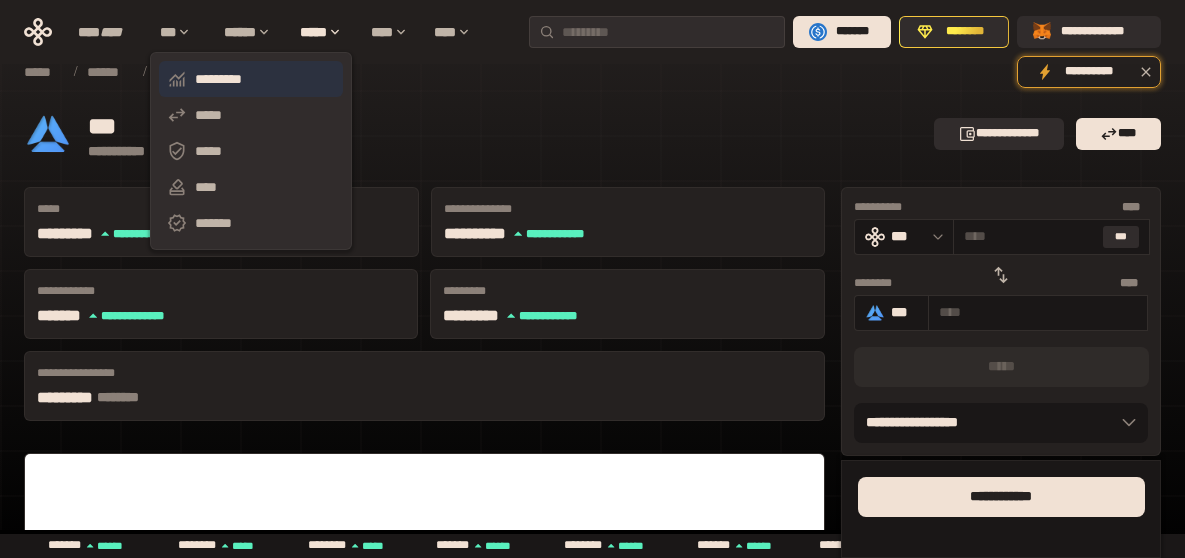 click on "*********" at bounding box center (251, 79) 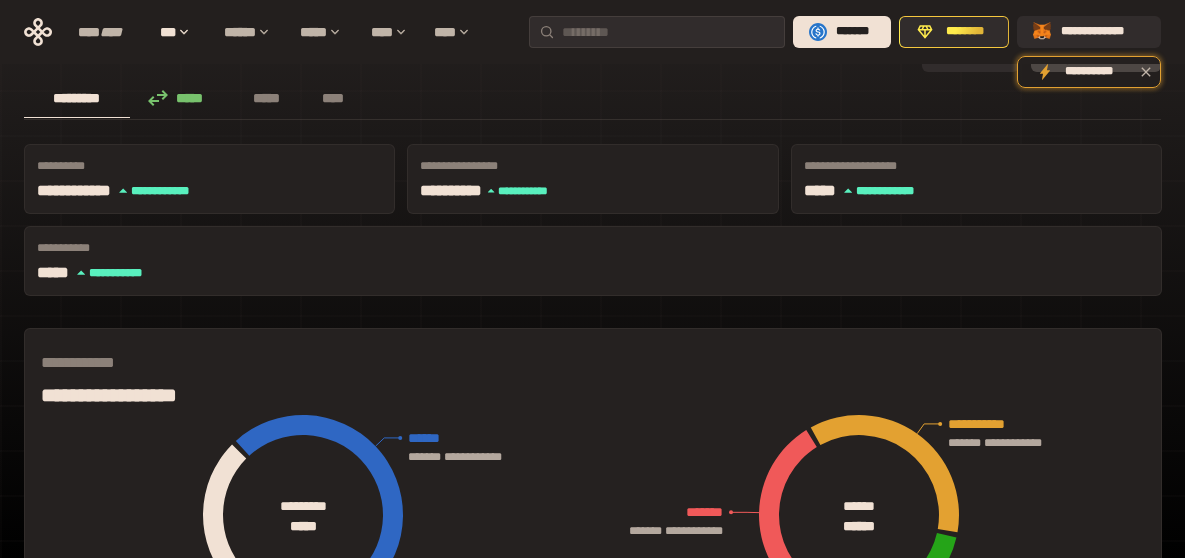 scroll, scrollTop: 0, scrollLeft: 0, axis: both 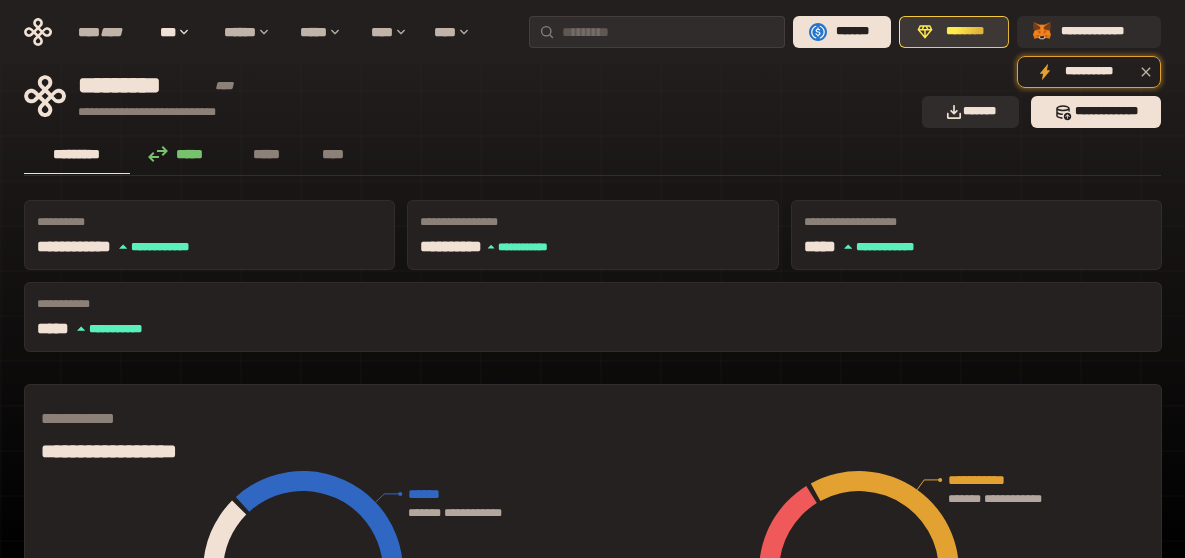 click on "********" at bounding box center [965, 32] 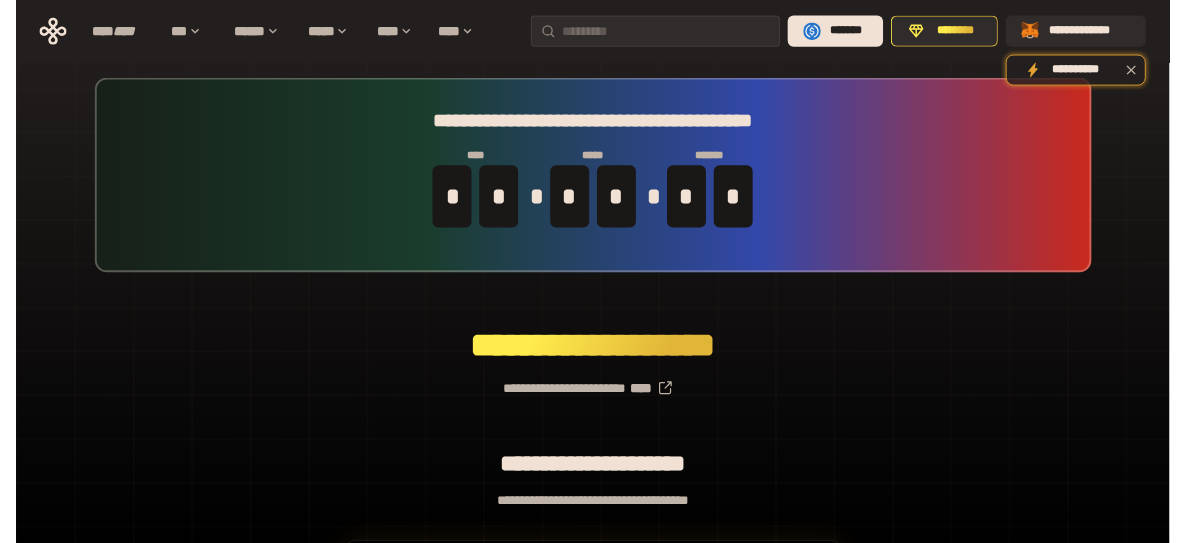 scroll, scrollTop: 0, scrollLeft: 0, axis: both 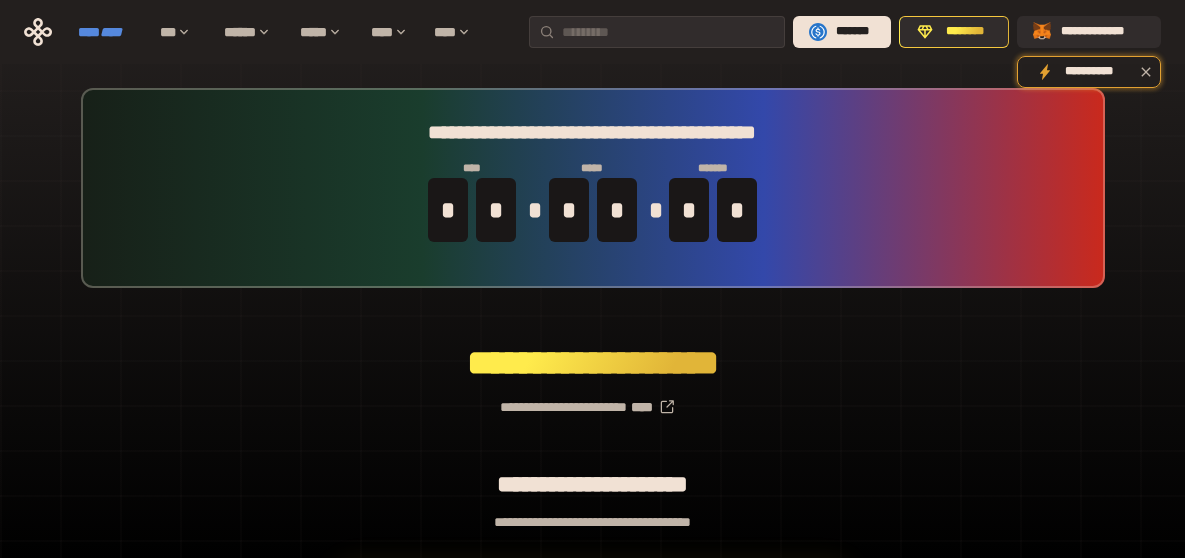 click on "****" at bounding box center (111, 32) 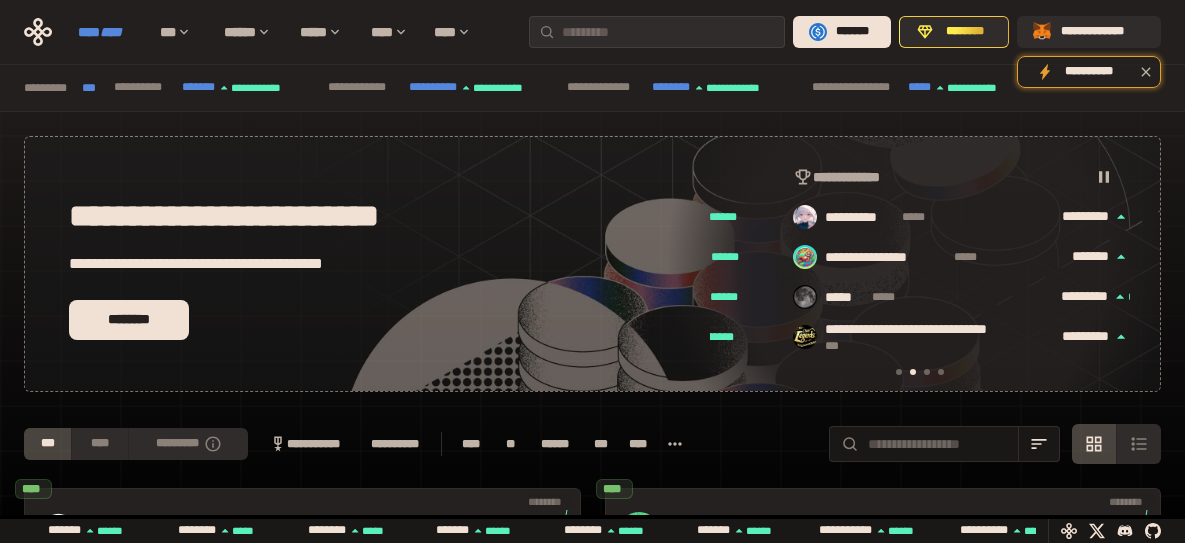 scroll, scrollTop: 0, scrollLeft: 436, axis: horizontal 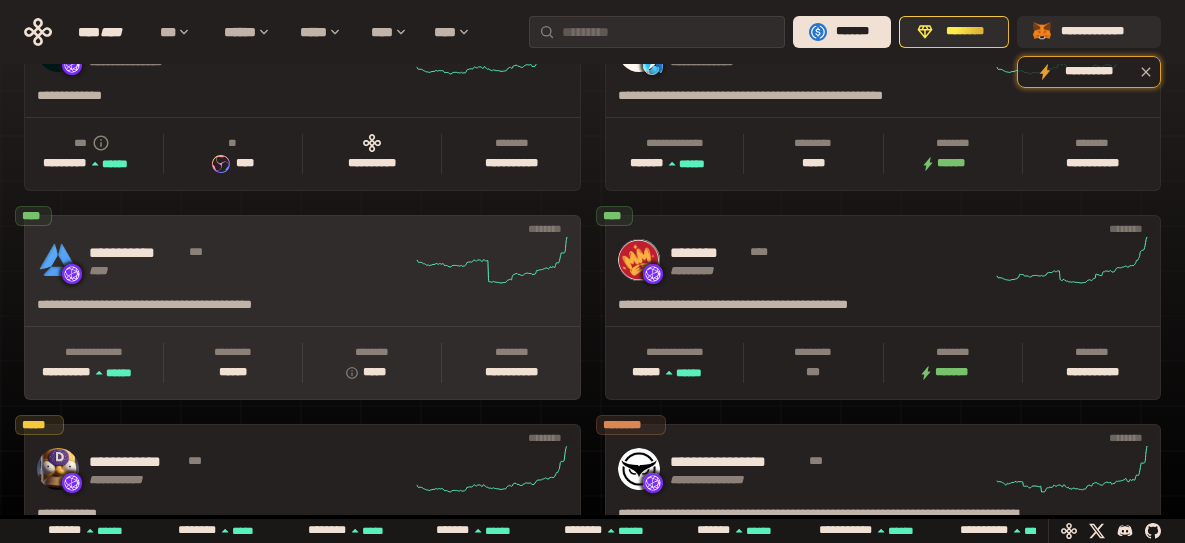 click on "**********" at bounding box center (136, 253) 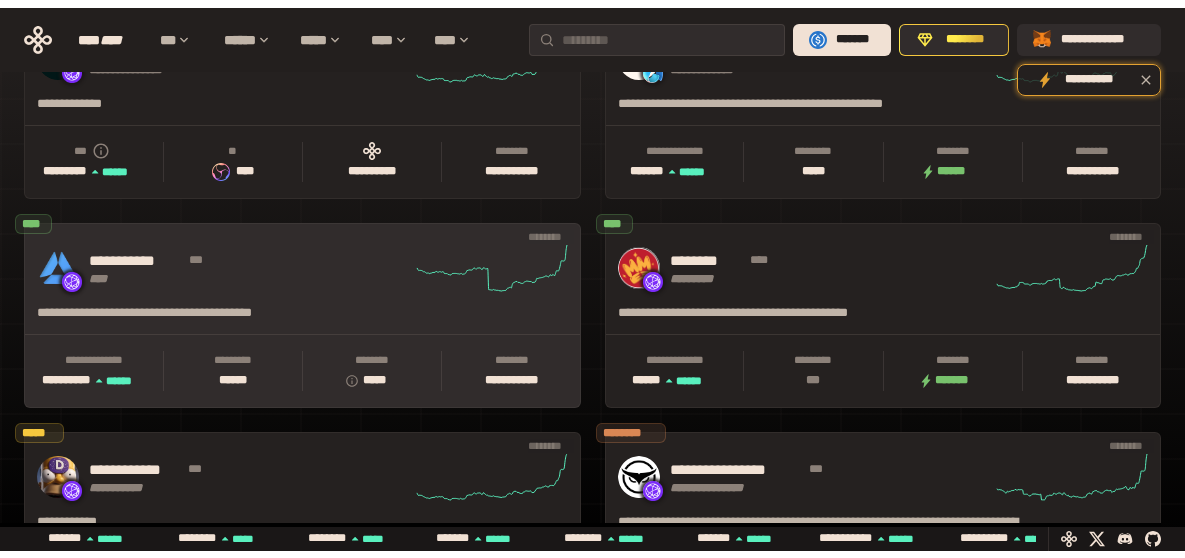 scroll, scrollTop: 0, scrollLeft: 0, axis: both 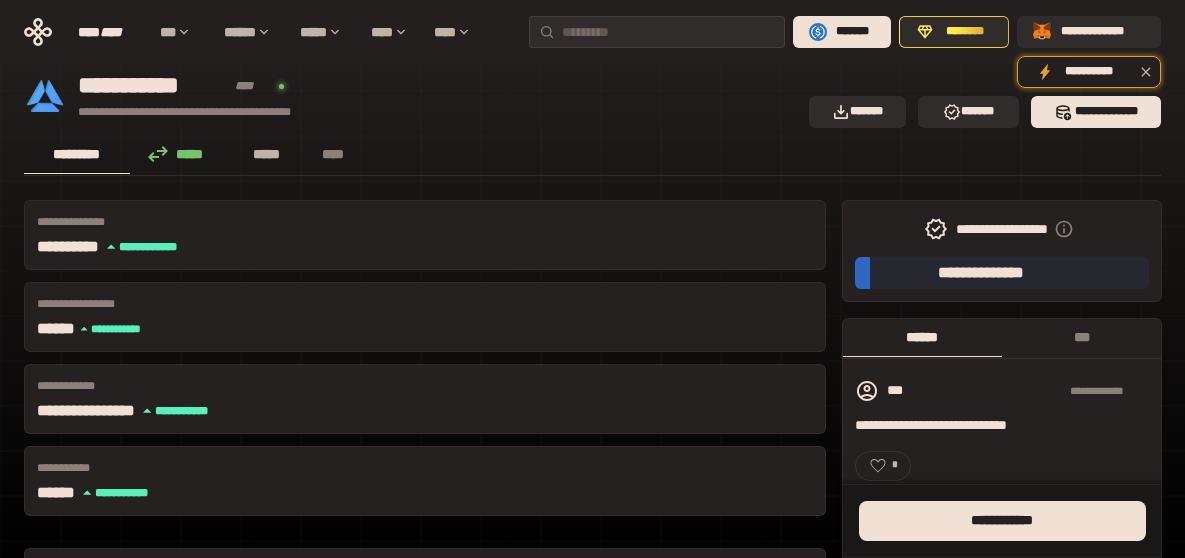 click on "*****" at bounding box center [267, 154] 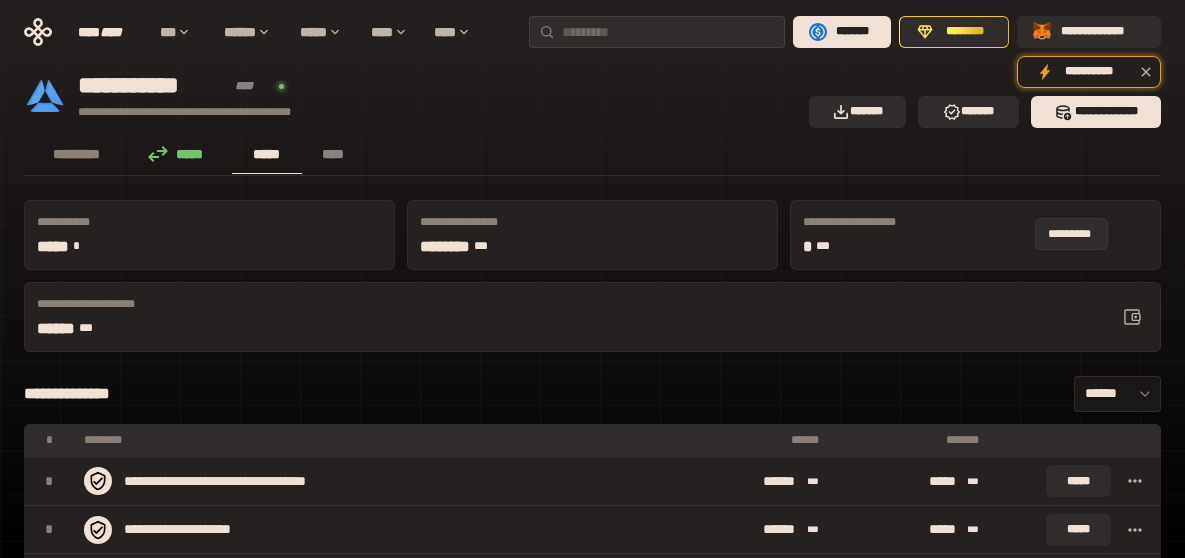 click 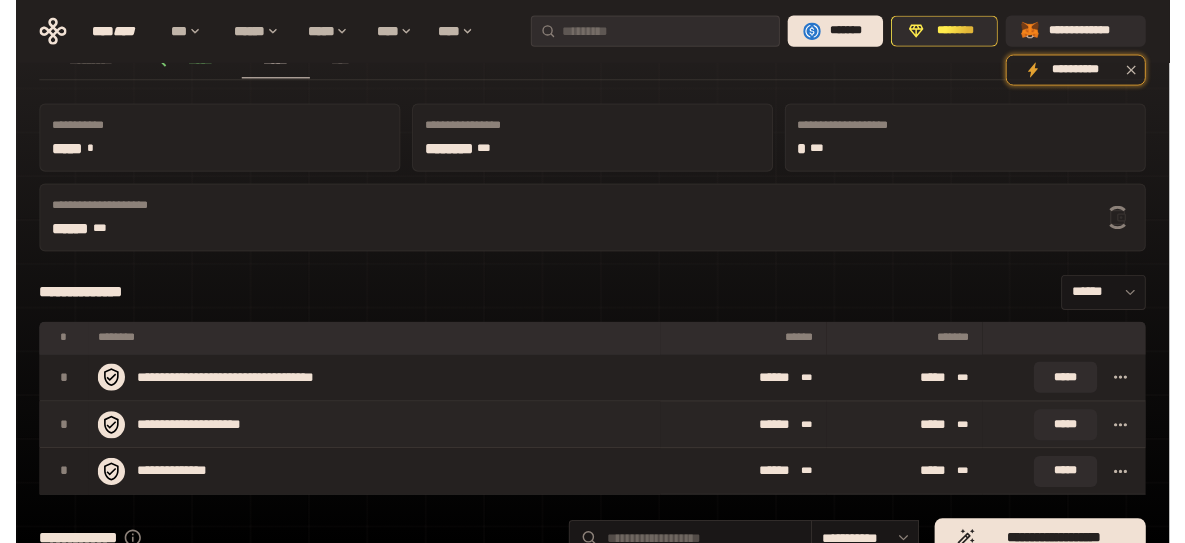 scroll, scrollTop: 0, scrollLeft: 0, axis: both 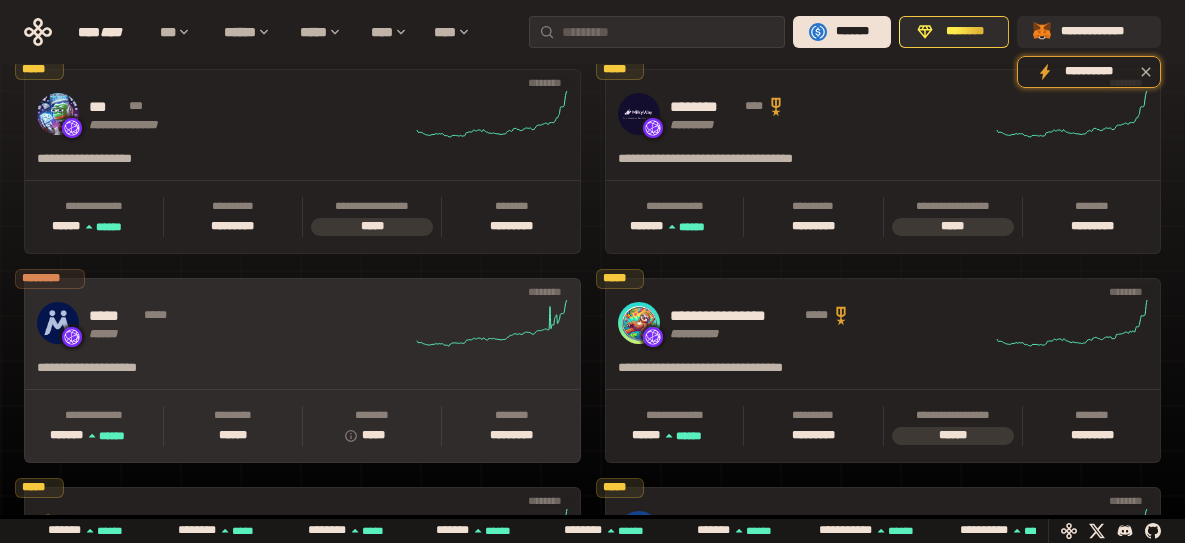 click on "*****" at bounding box center [113, 316] 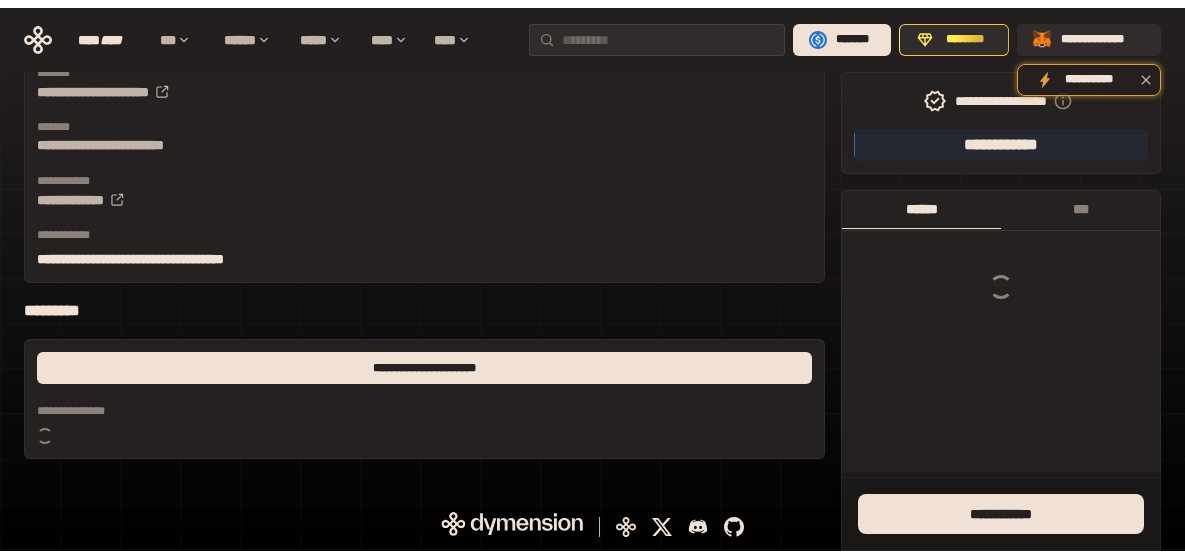 scroll, scrollTop: 0, scrollLeft: 0, axis: both 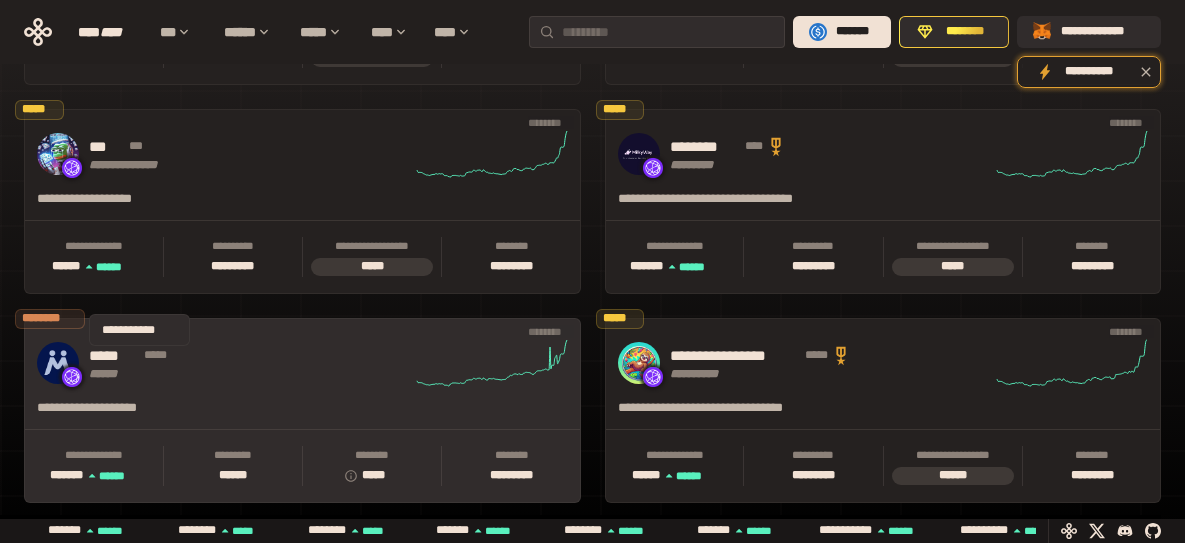 click on "******" at bounding box center [115, 374] 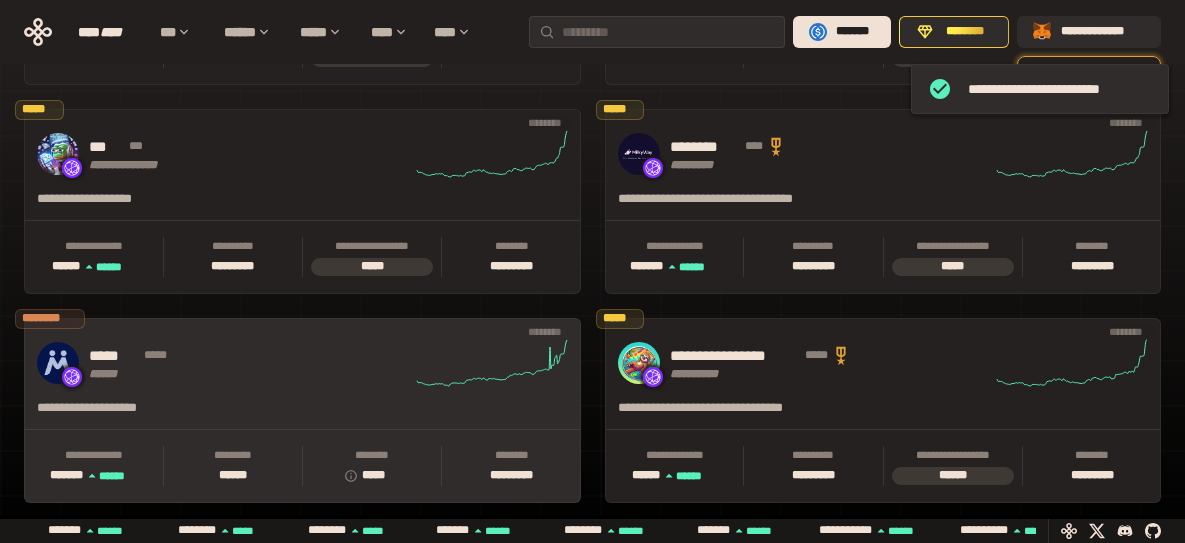 scroll, scrollTop: 0, scrollLeft: 16, axis: horizontal 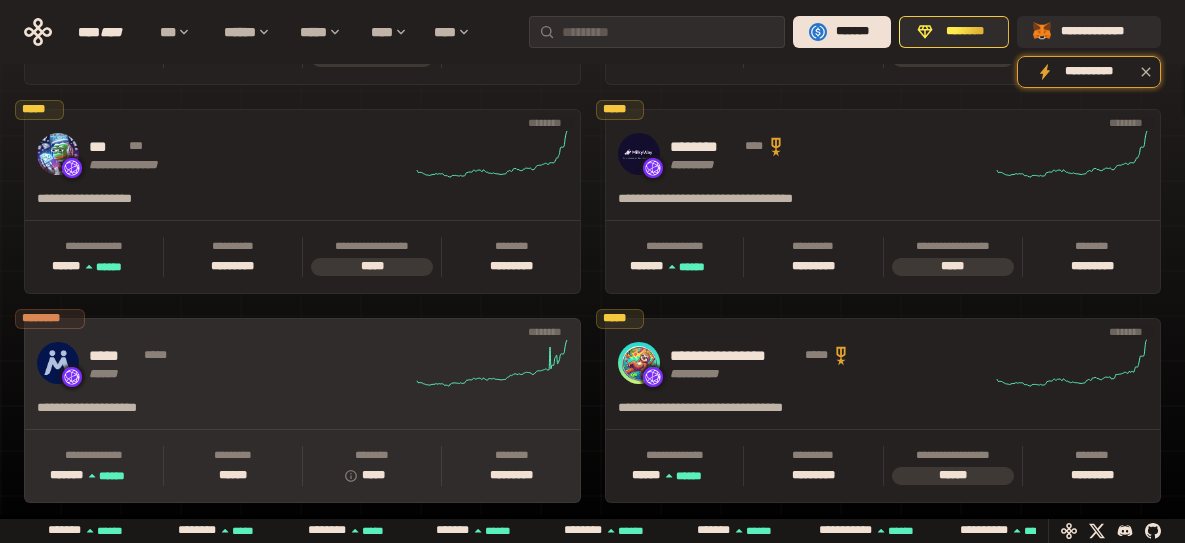 click at bounding box center (58, 363) 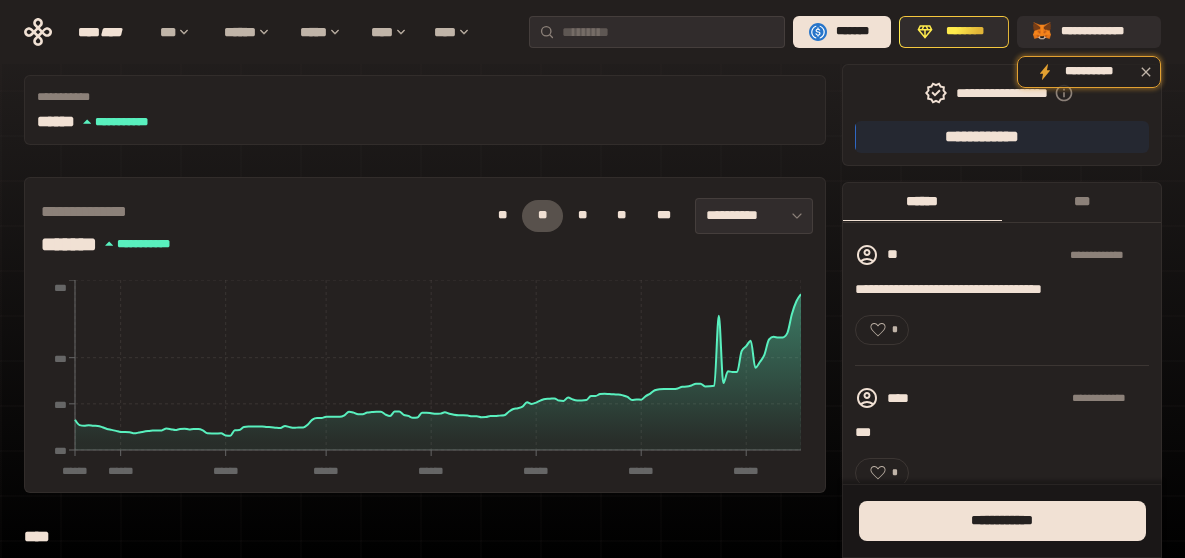 scroll, scrollTop: 200, scrollLeft: 0, axis: vertical 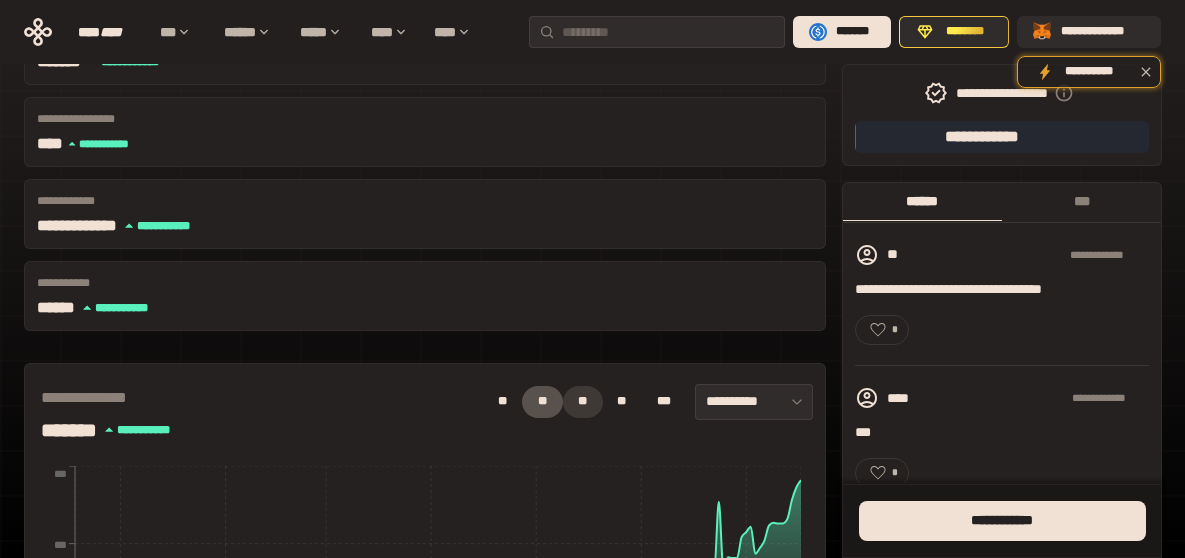 click on "**" at bounding box center (583, 402) 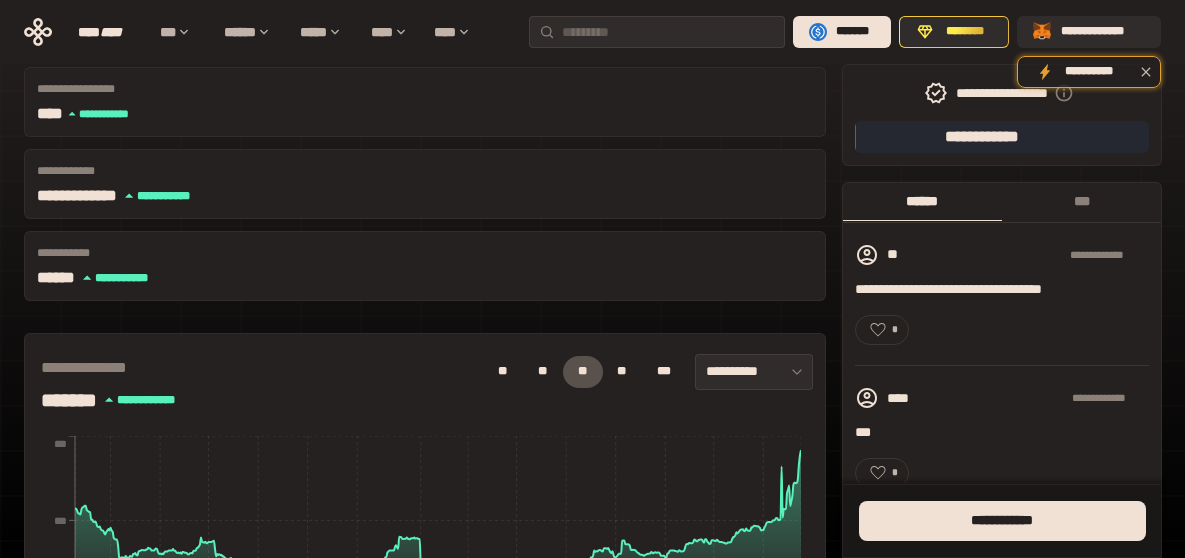 scroll, scrollTop: 200, scrollLeft: 0, axis: vertical 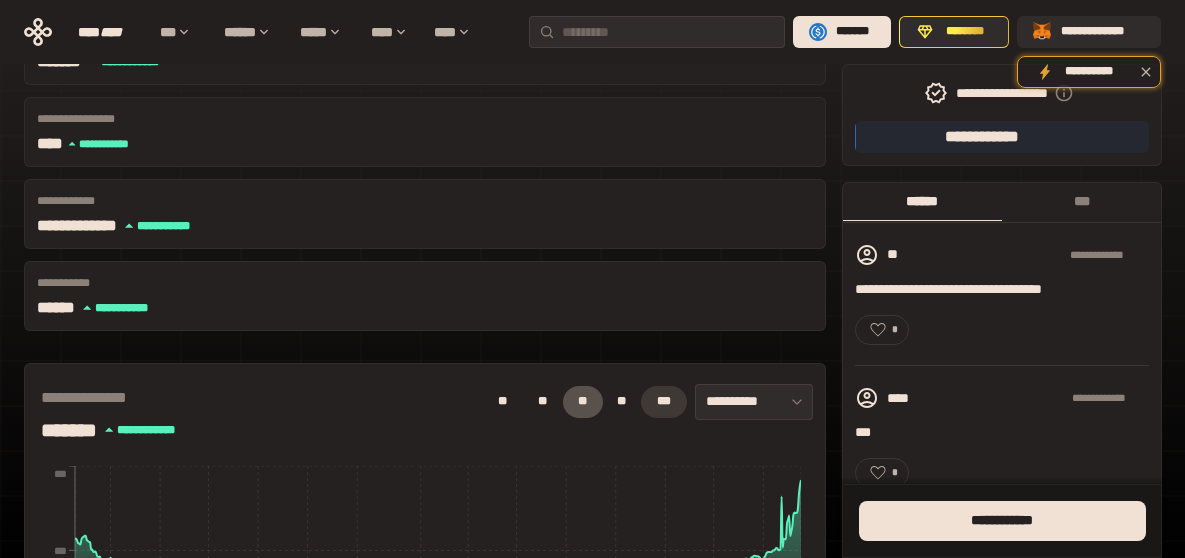 click on "***" at bounding box center [664, 402] 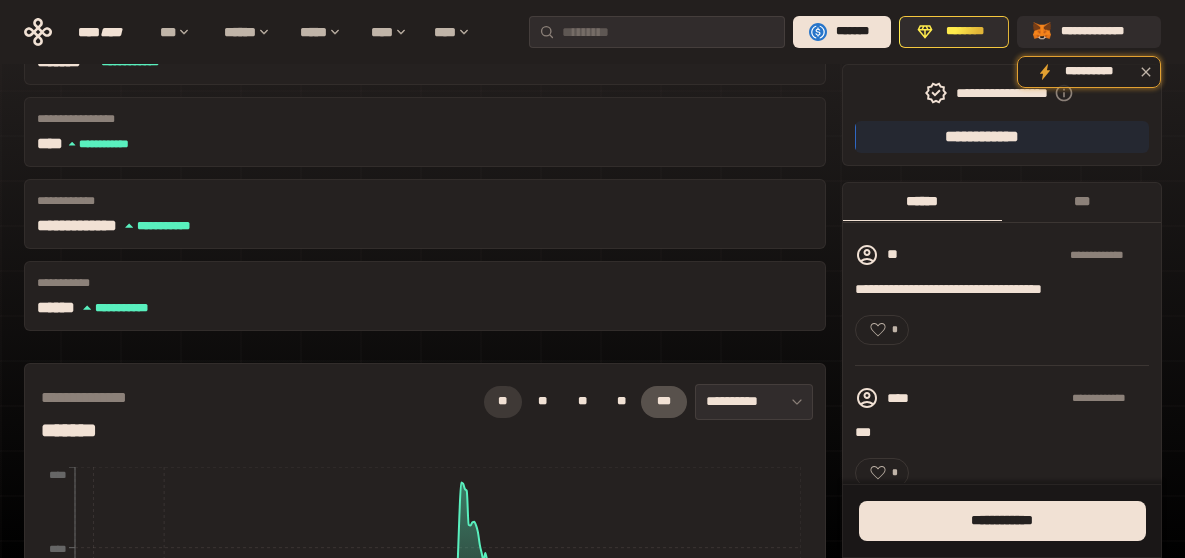 click on "**" at bounding box center (503, 402) 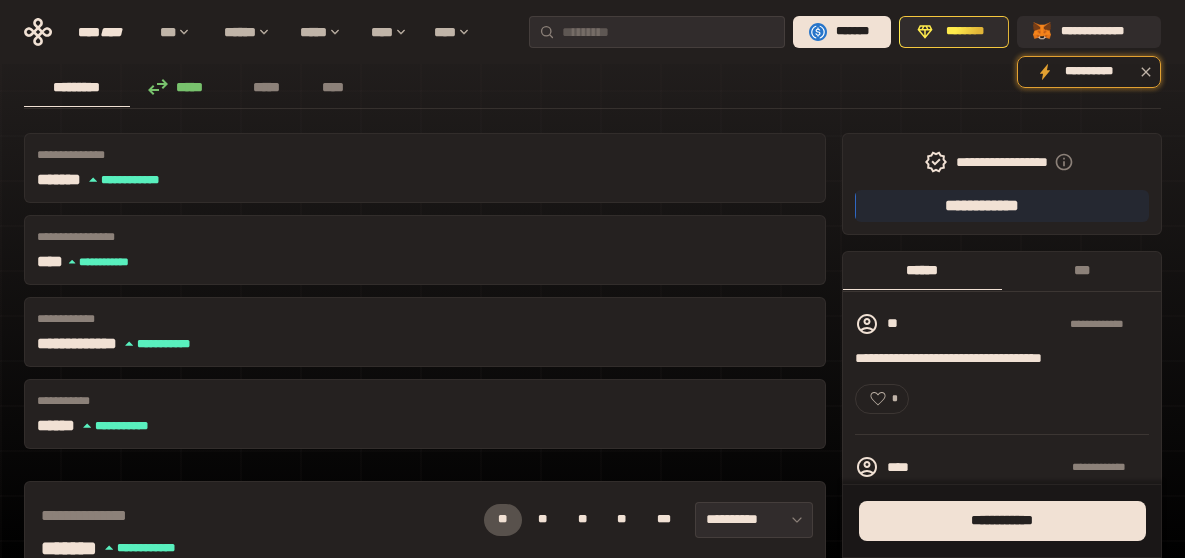 scroll, scrollTop: 0, scrollLeft: 0, axis: both 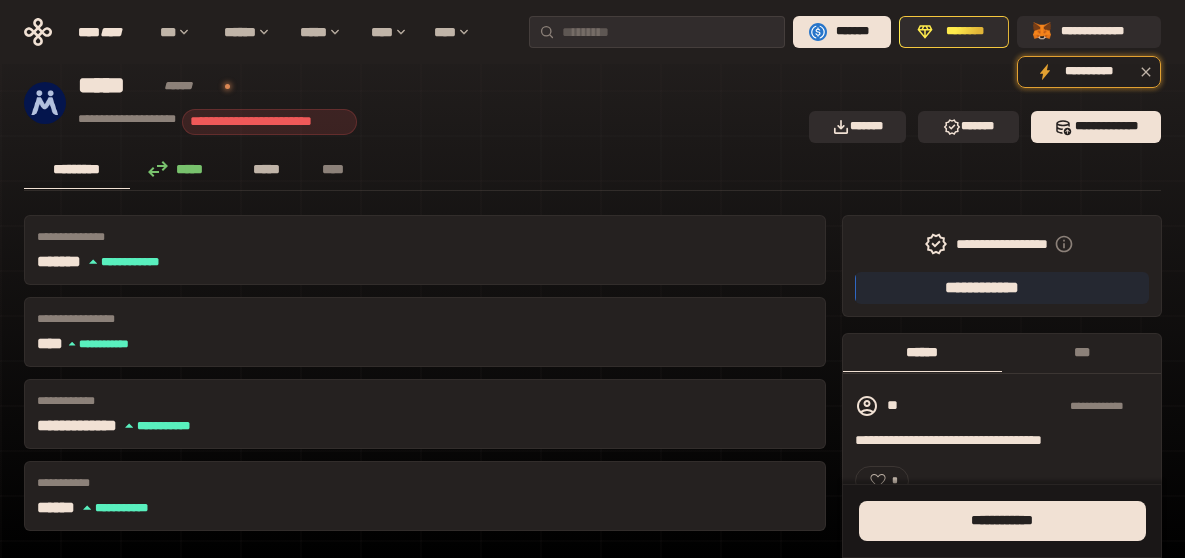 click on "*****" at bounding box center (267, 169) 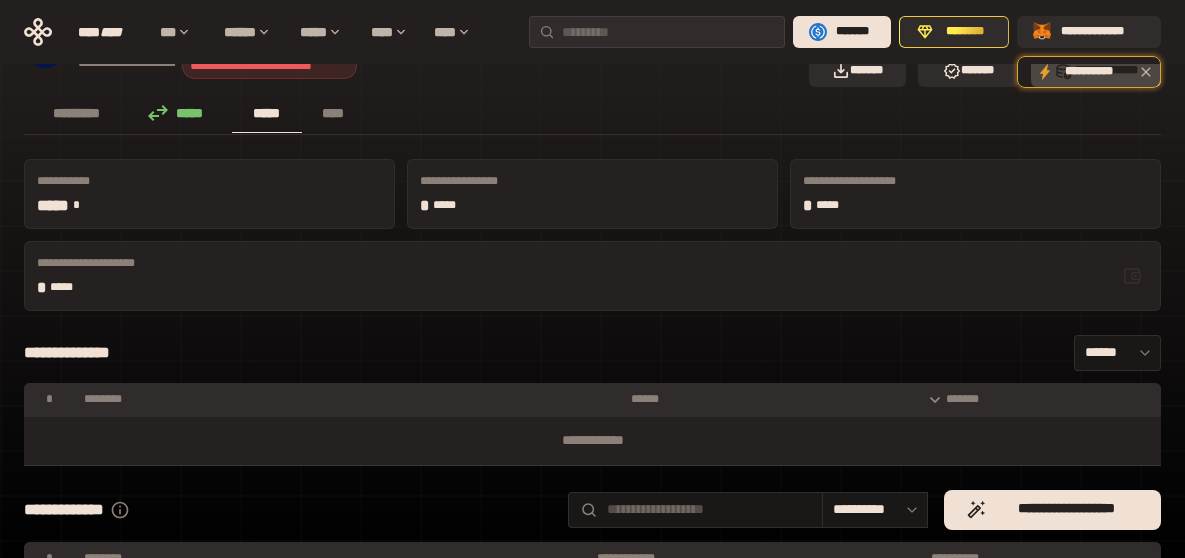 scroll, scrollTop: 0, scrollLeft: 0, axis: both 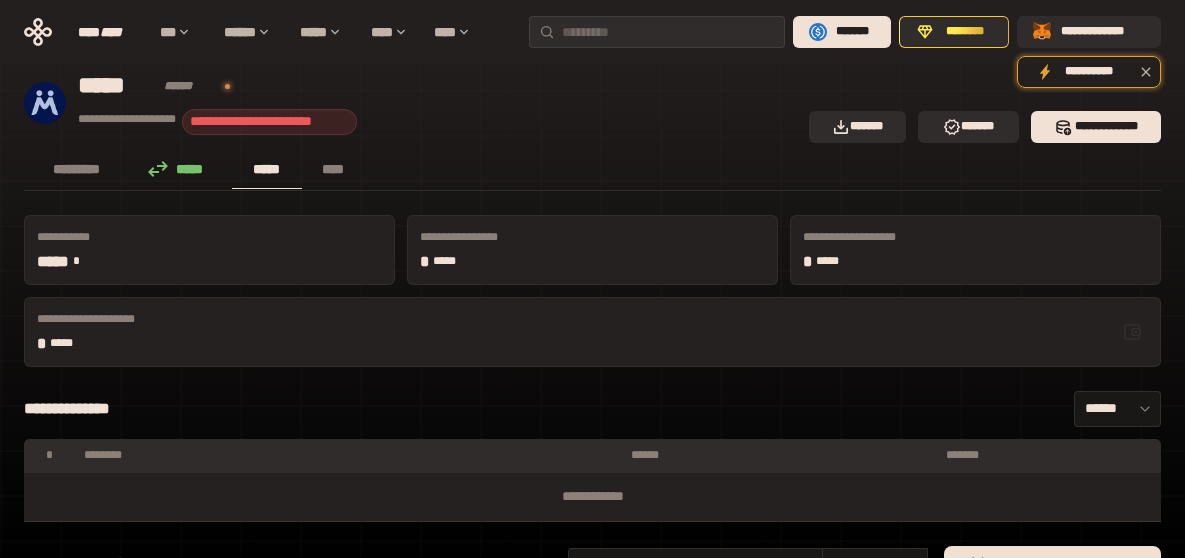 click on "*****" at bounding box center [267, 169] 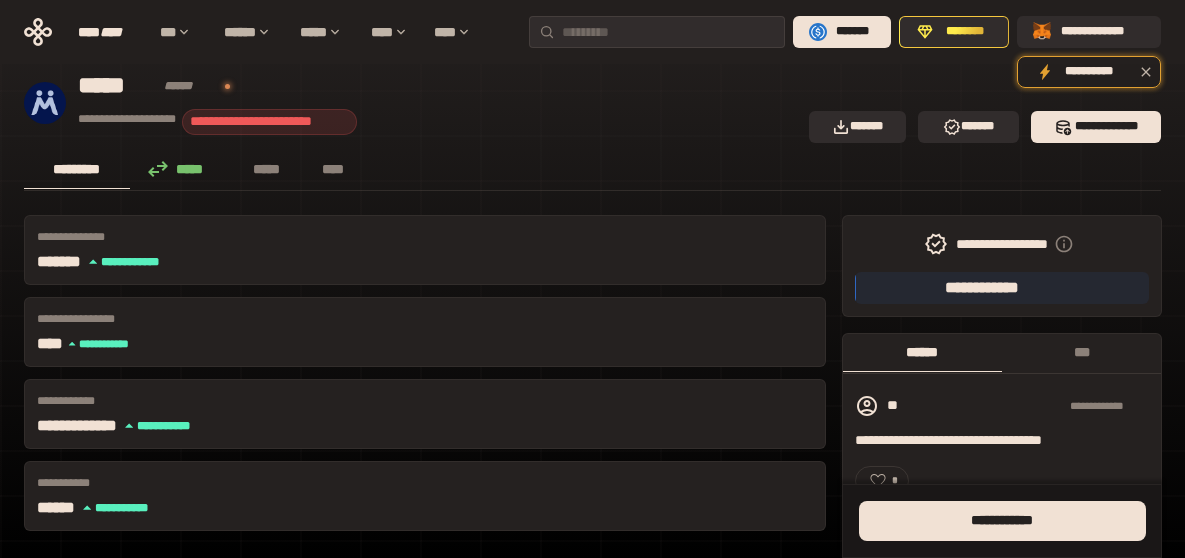 click 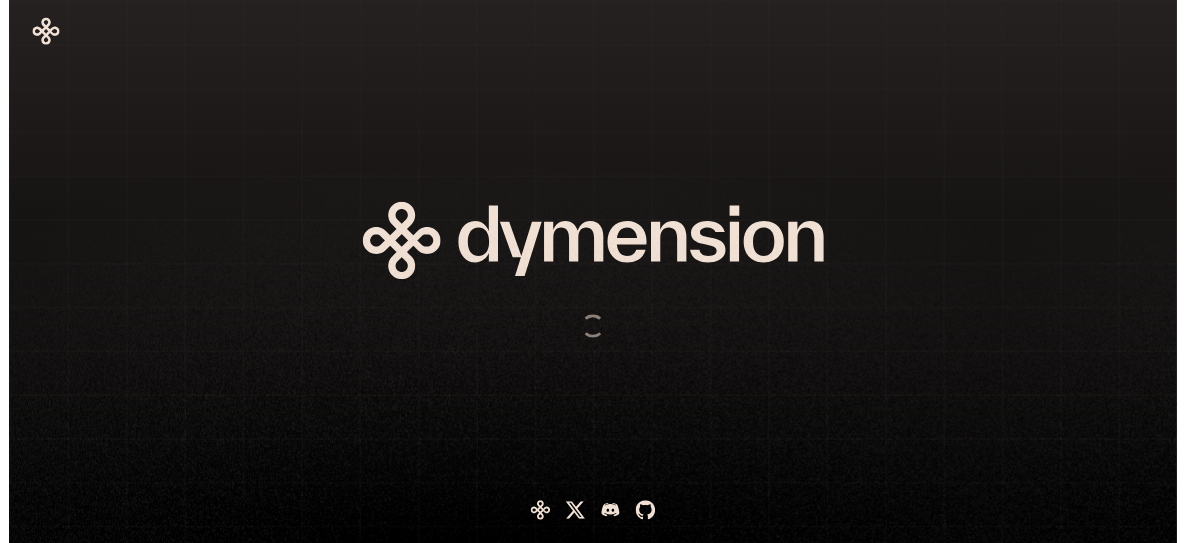 scroll, scrollTop: 0, scrollLeft: 0, axis: both 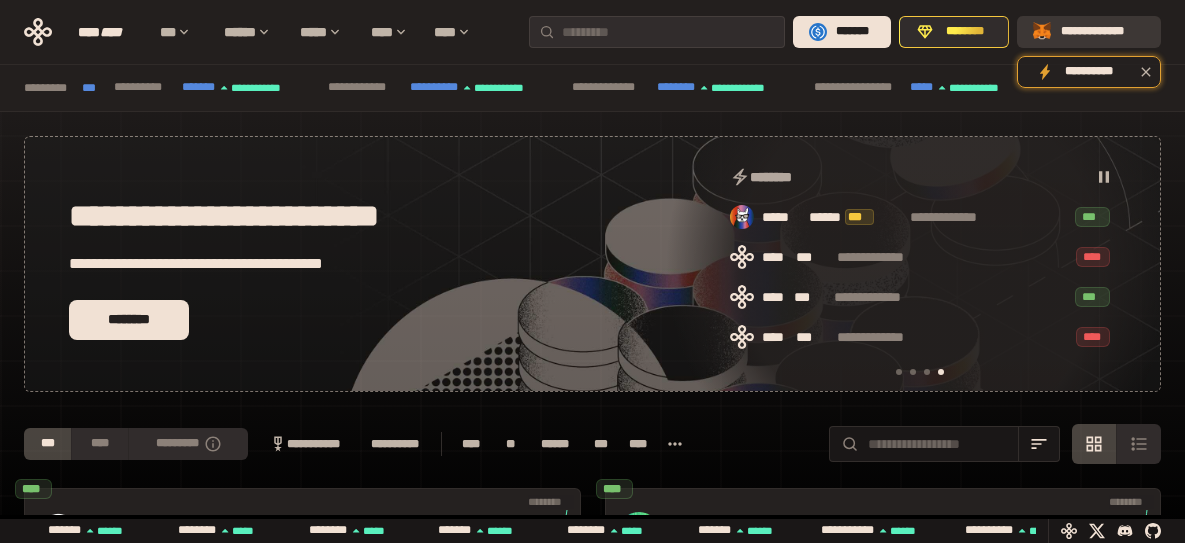 click on "**********" at bounding box center (1103, 32) 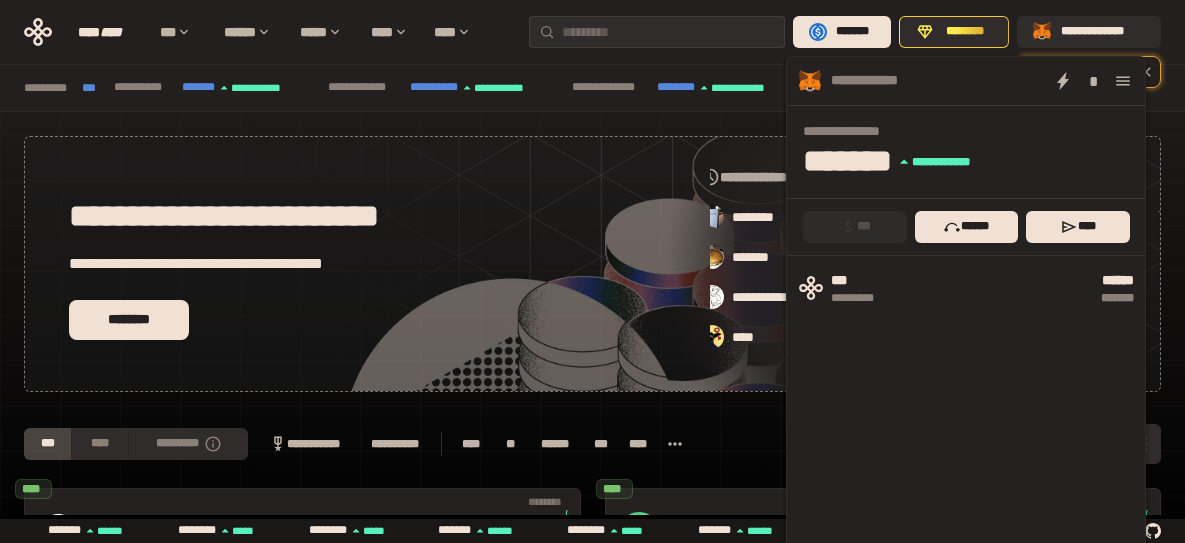 scroll, scrollTop: 0, scrollLeft: 856, axis: horizontal 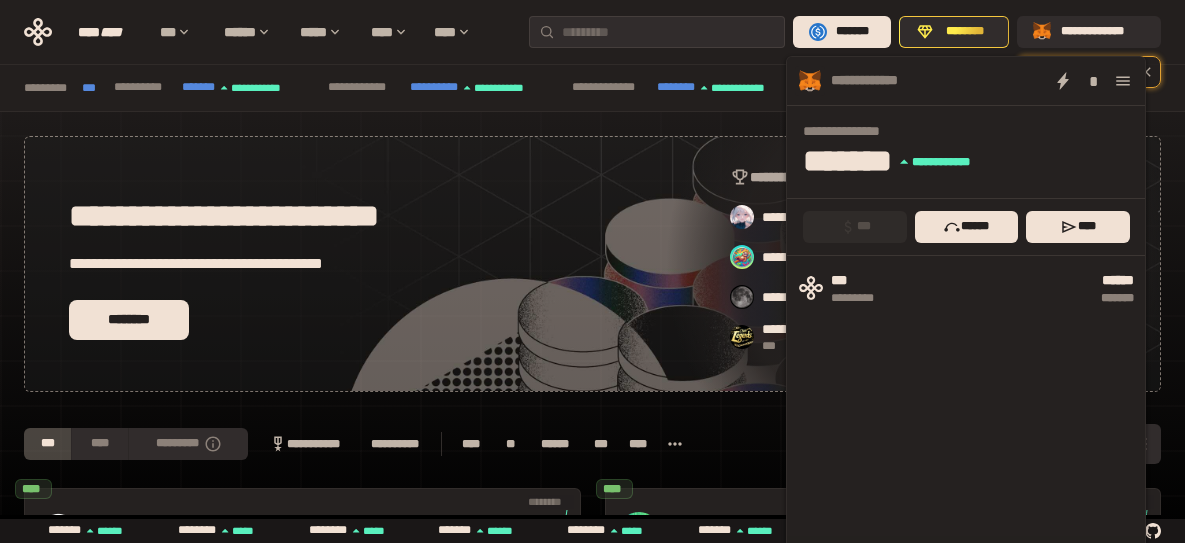 click 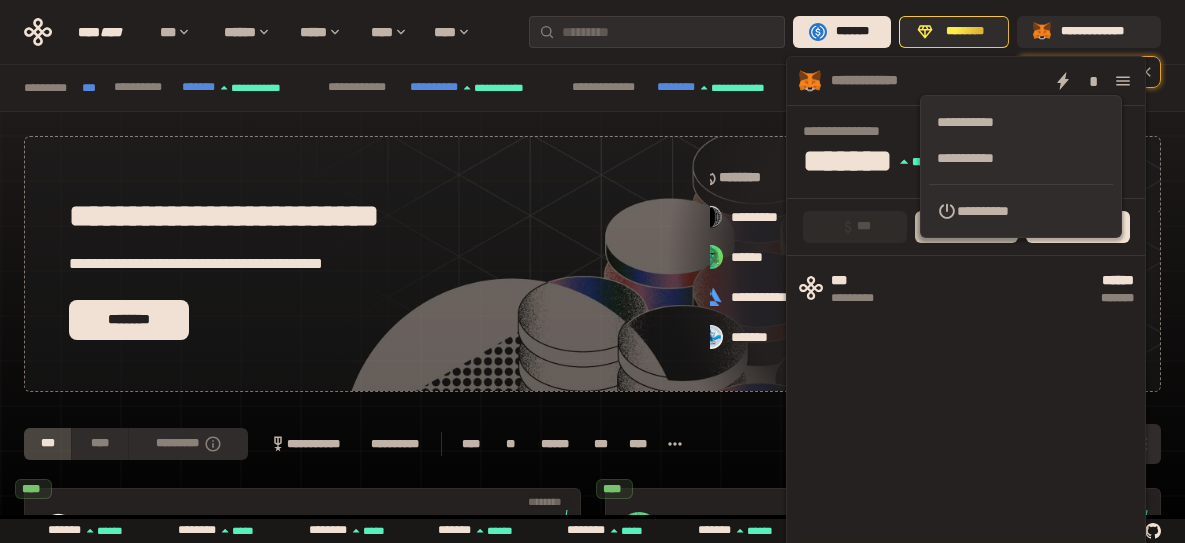 scroll, scrollTop: 0, scrollLeft: 16, axis: horizontal 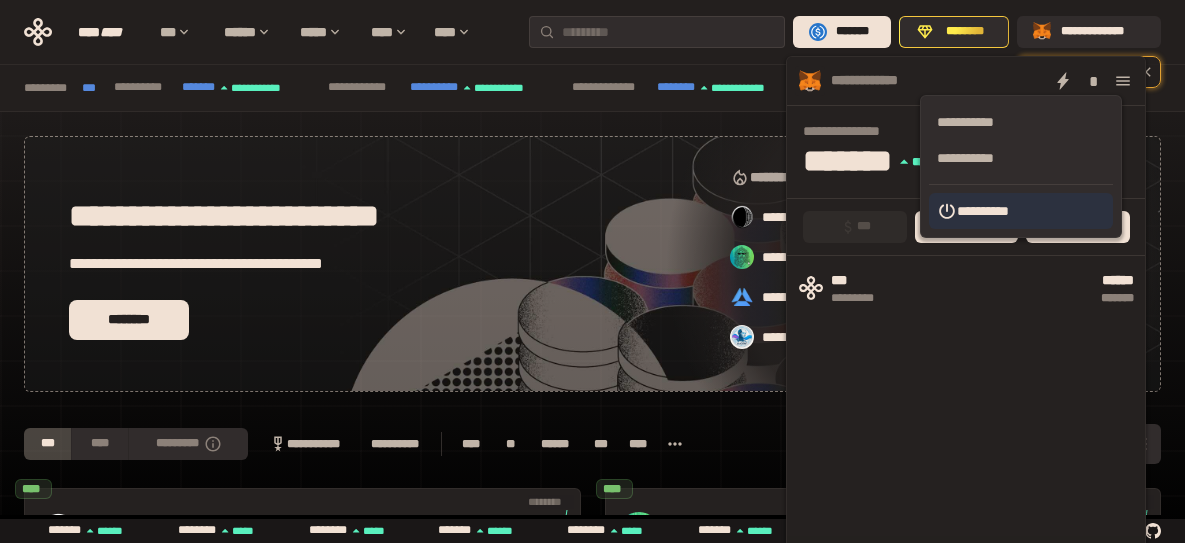 click on "**********" at bounding box center [1021, 211] 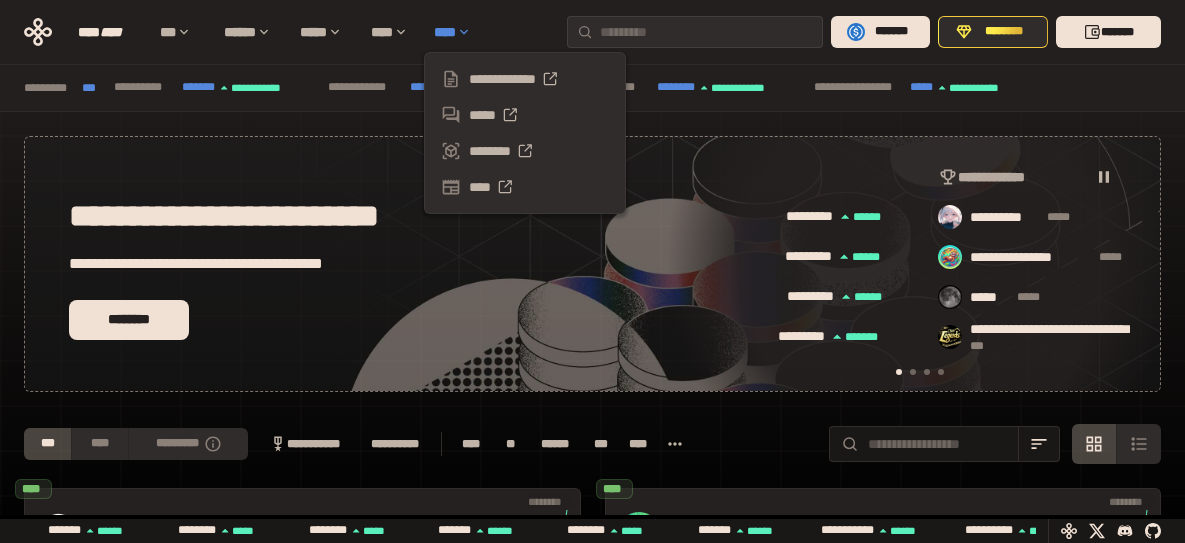 scroll, scrollTop: 0, scrollLeft: 436, axis: horizontal 